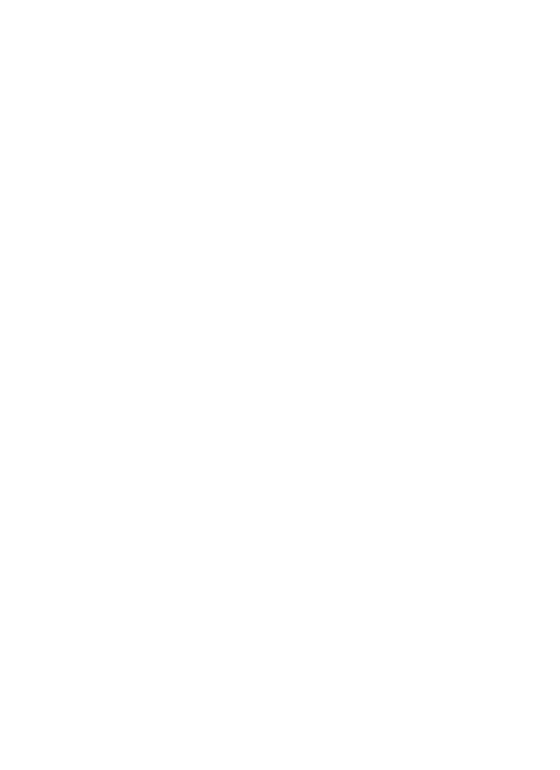 scroll, scrollTop: 0, scrollLeft: 0, axis: both 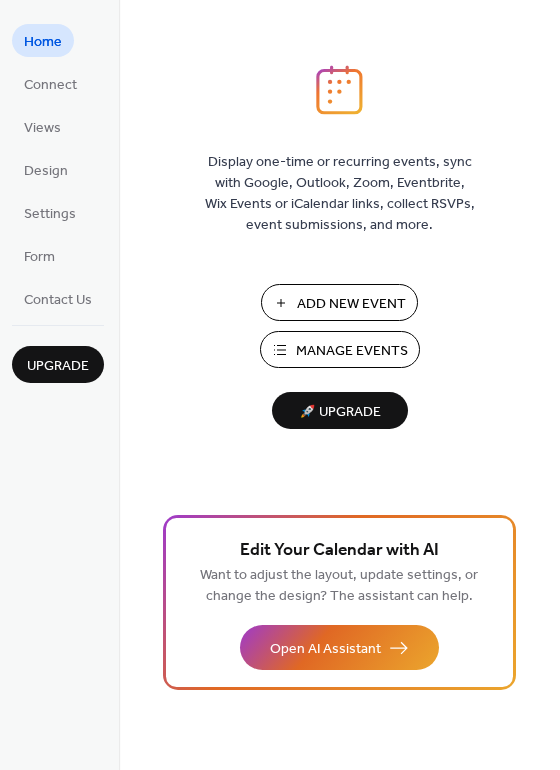 click on "Manage Events" at bounding box center [352, 351] 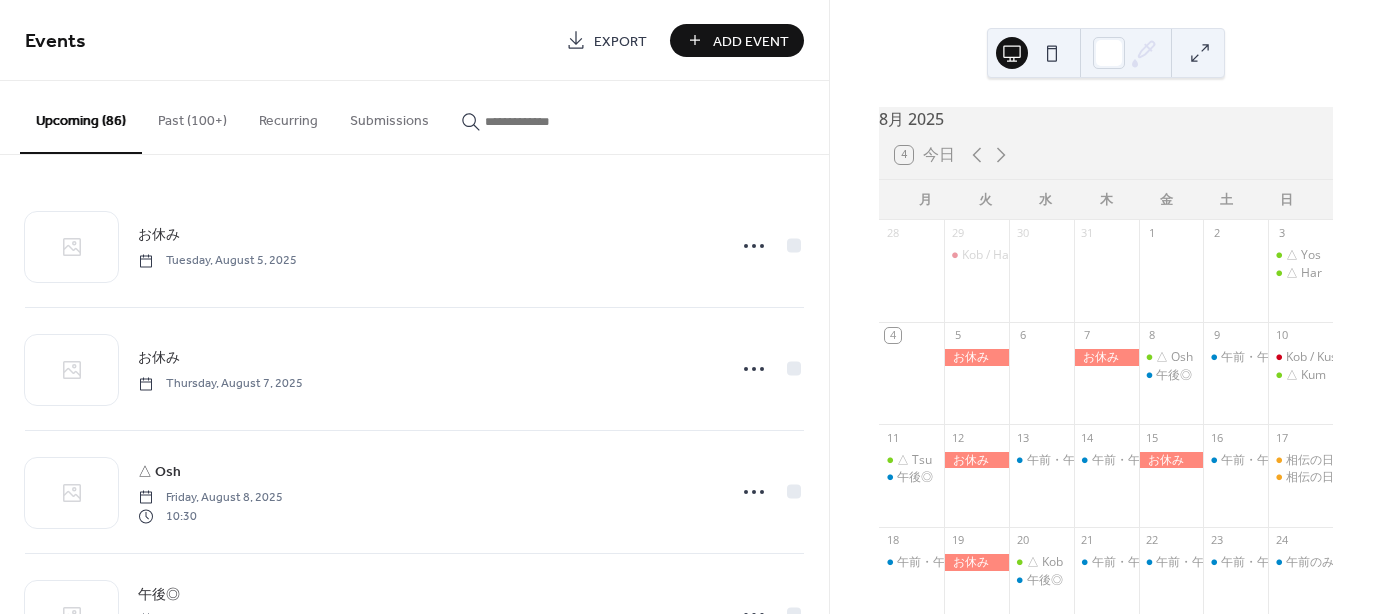 scroll, scrollTop: 0, scrollLeft: 0, axis: both 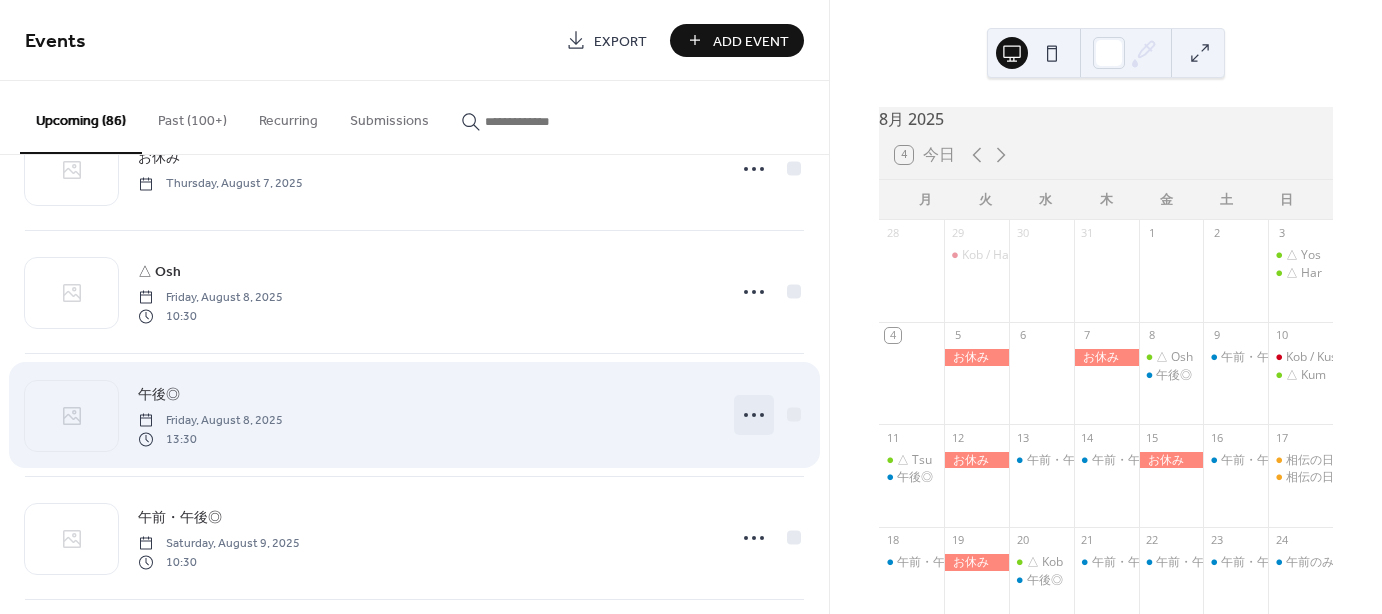 click 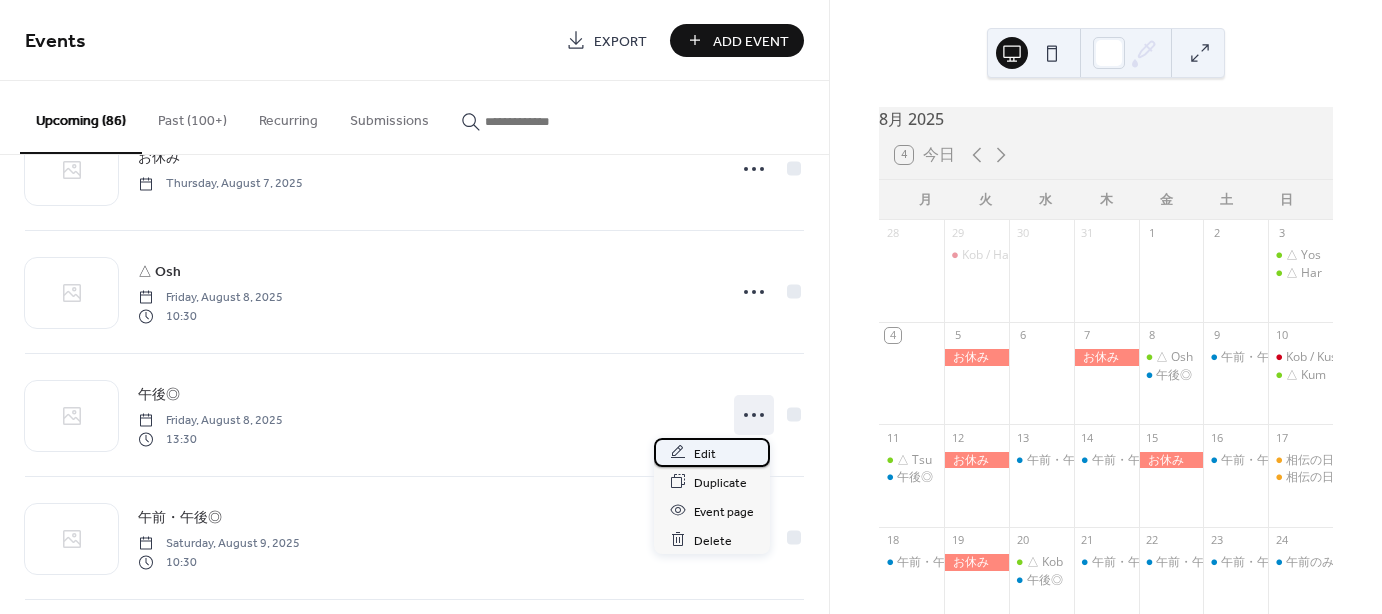 click on "Edit" at bounding box center (705, 453) 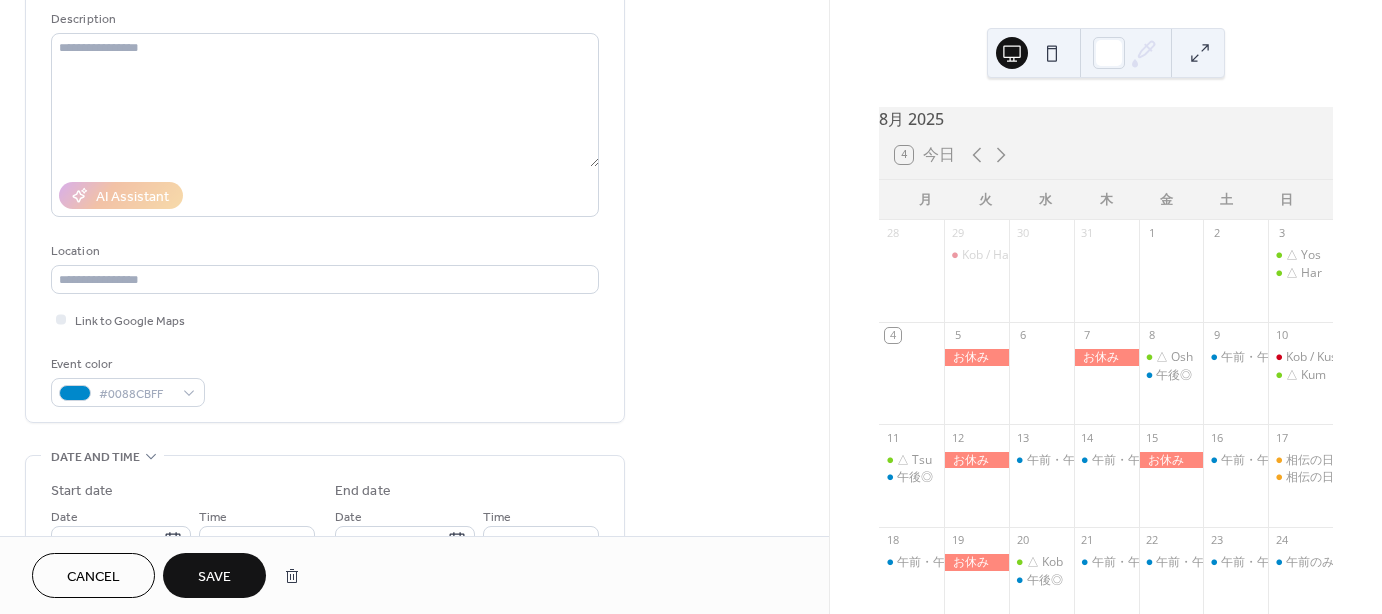 scroll, scrollTop: 200, scrollLeft: 0, axis: vertical 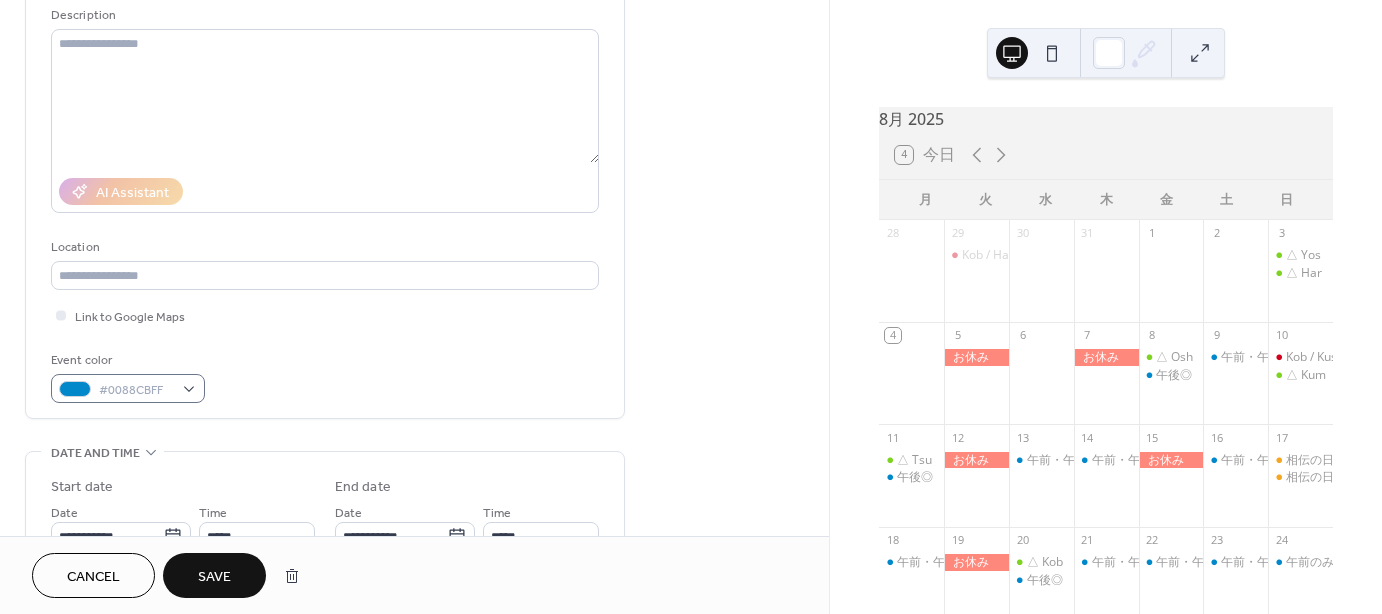type on "***" 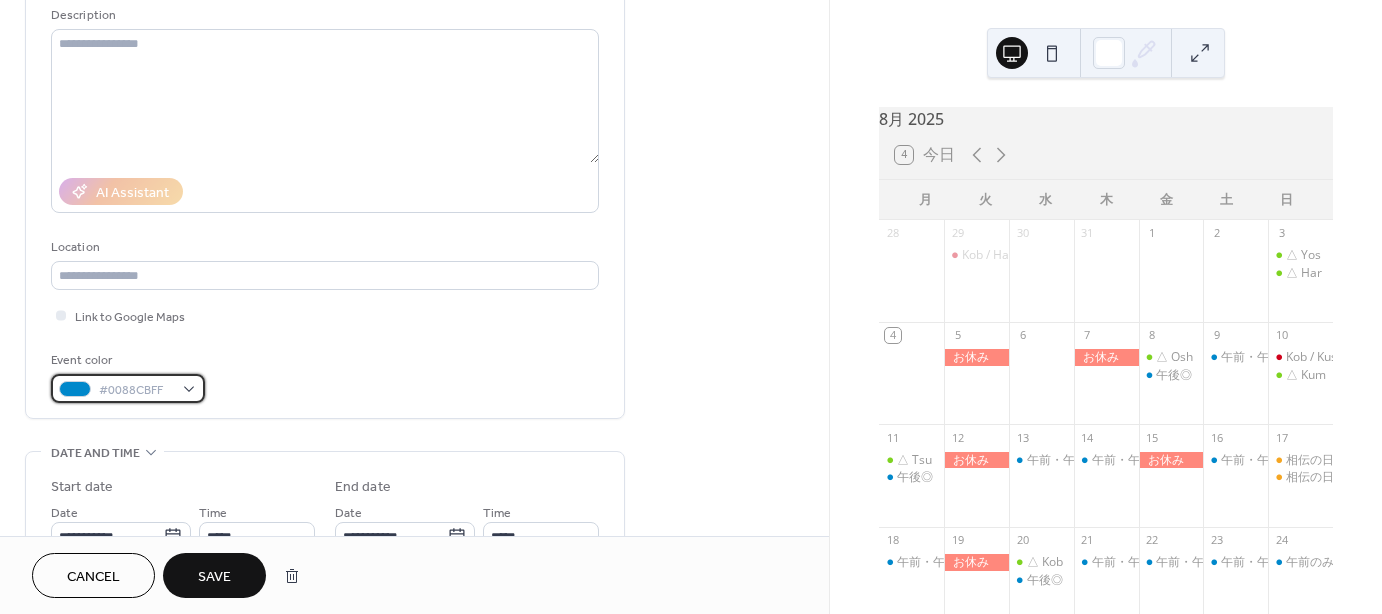 click on "#0088CBFF" at bounding box center (128, 388) 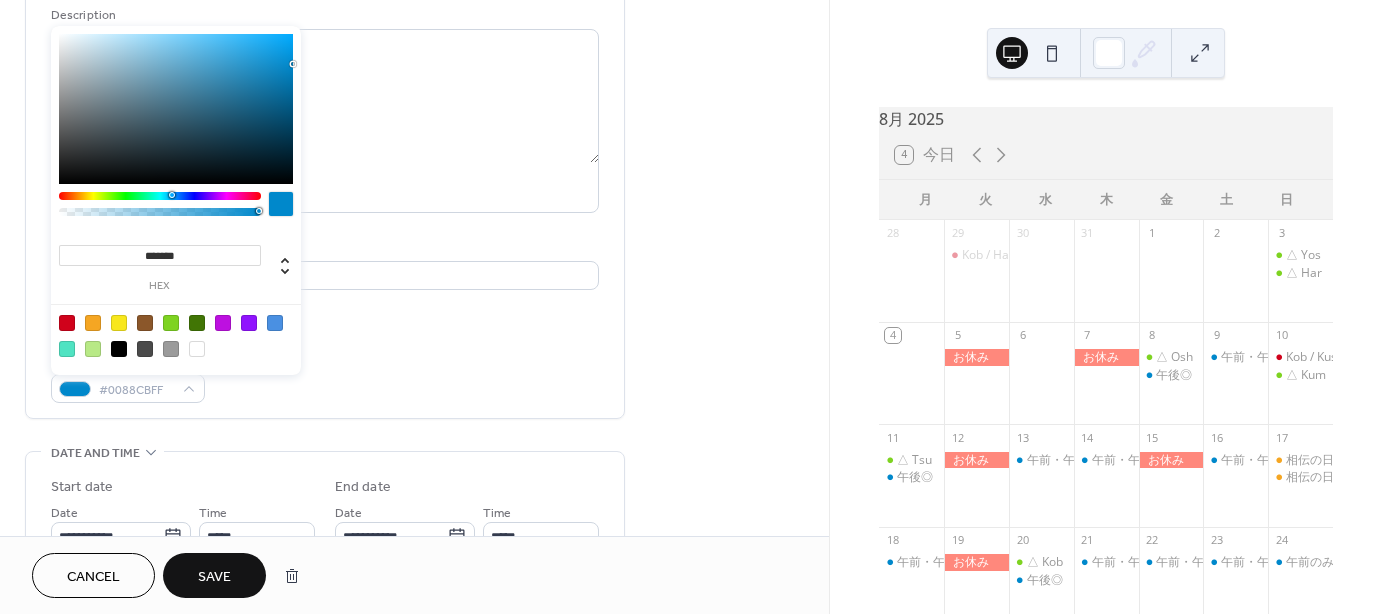 click at bounding box center (67, 323) 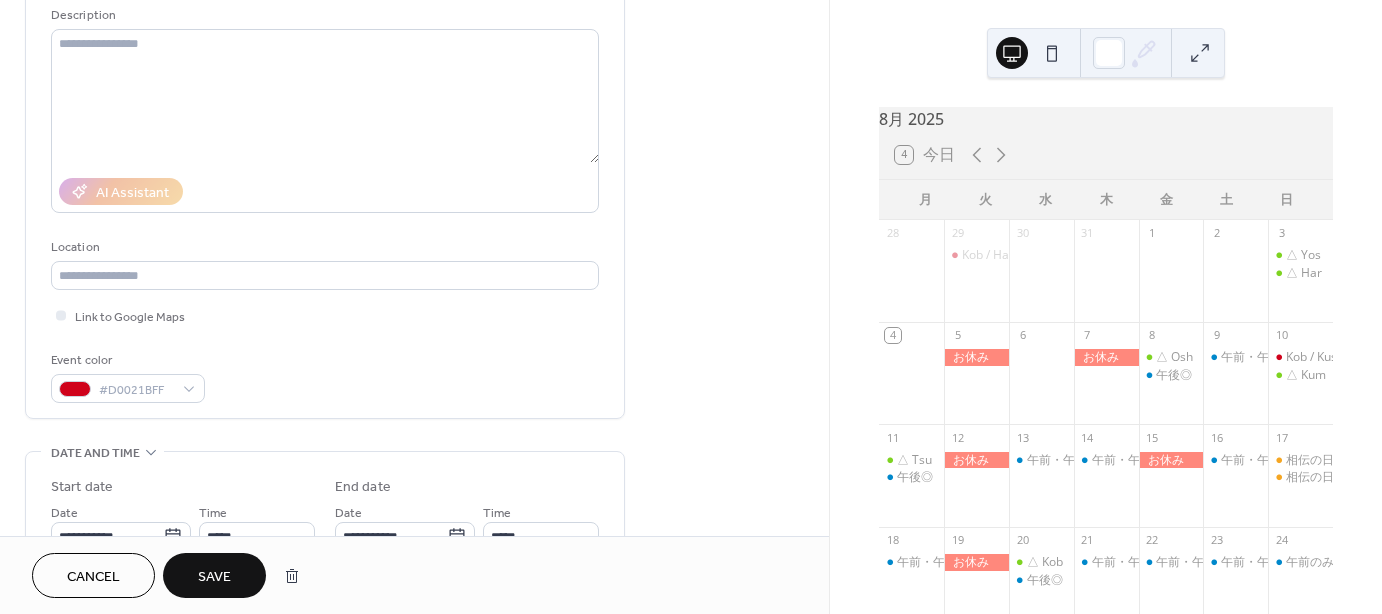 click on "Save" at bounding box center (214, 577) 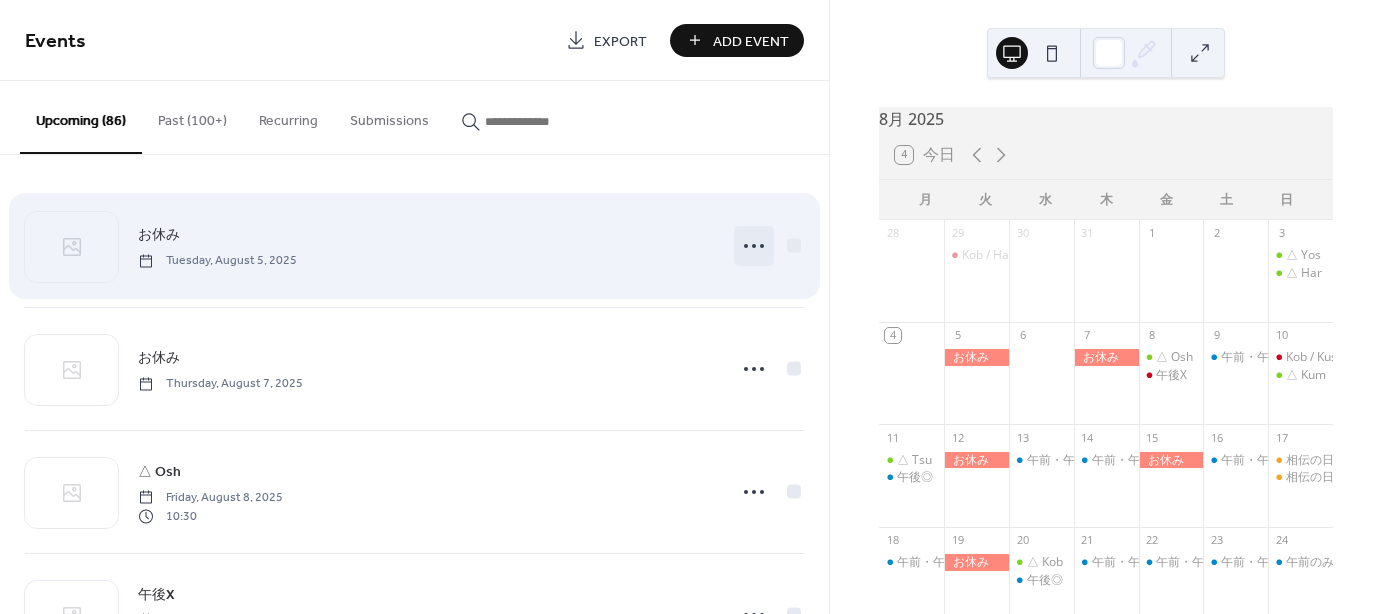 click 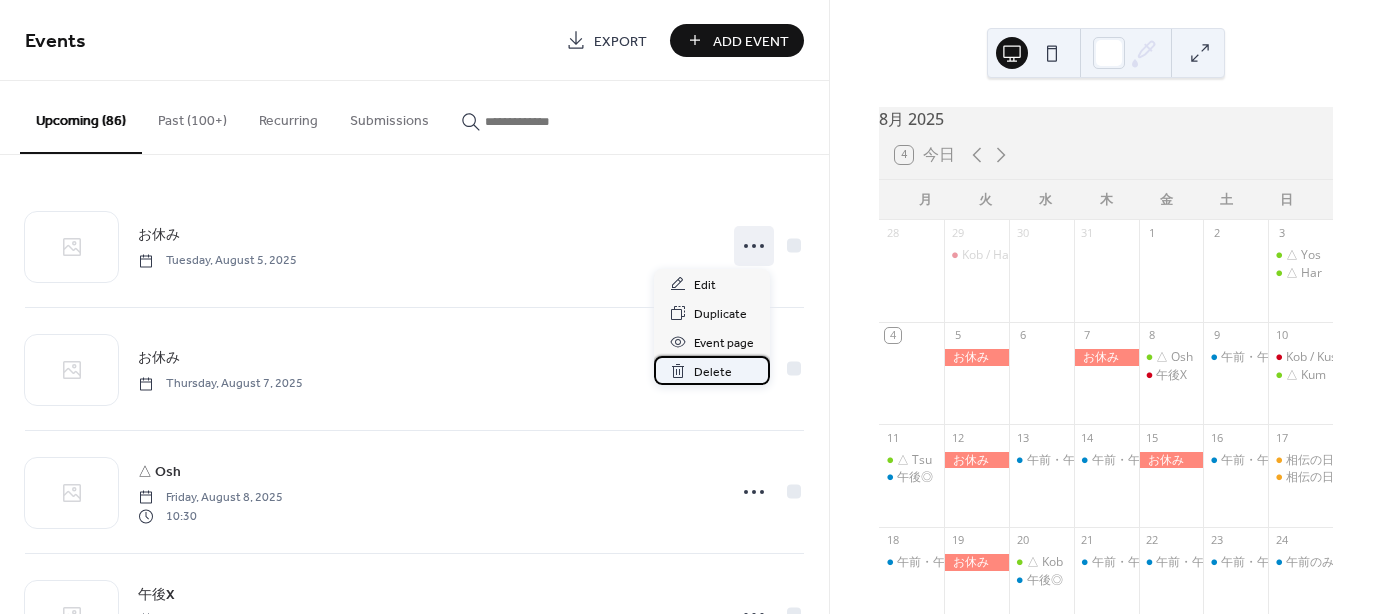 click on "Delete" at bounding box center (713, 372) 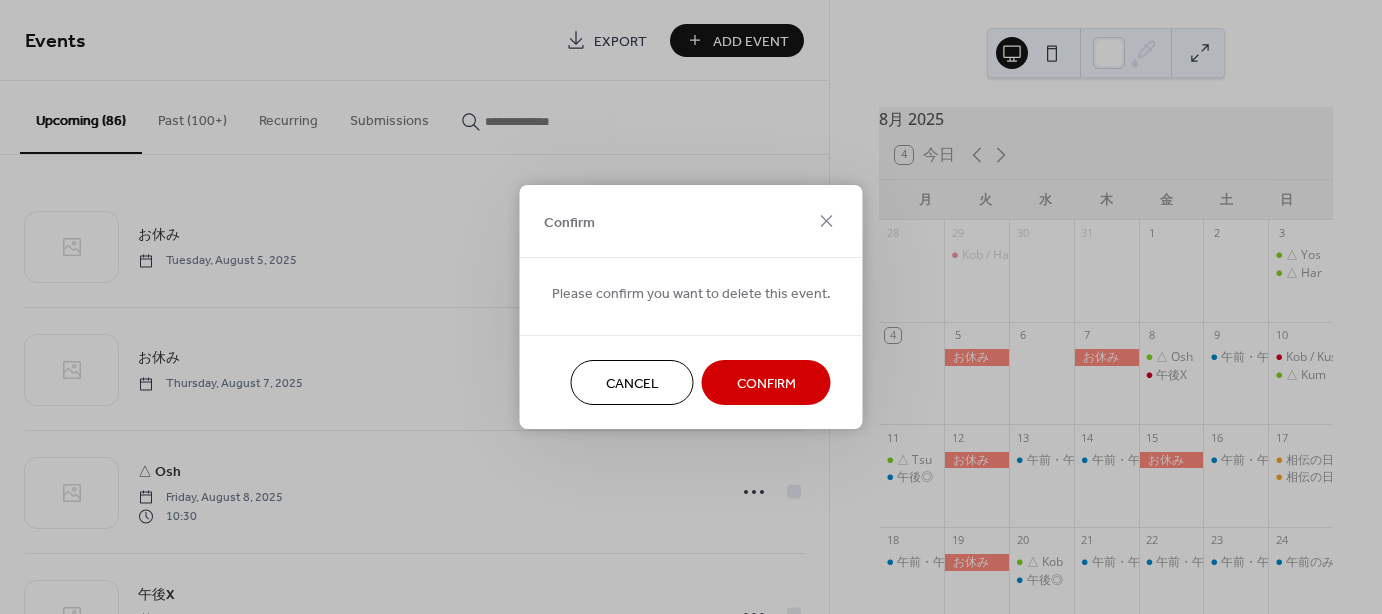 click on "Confirm" at bounding box center (766, 384) 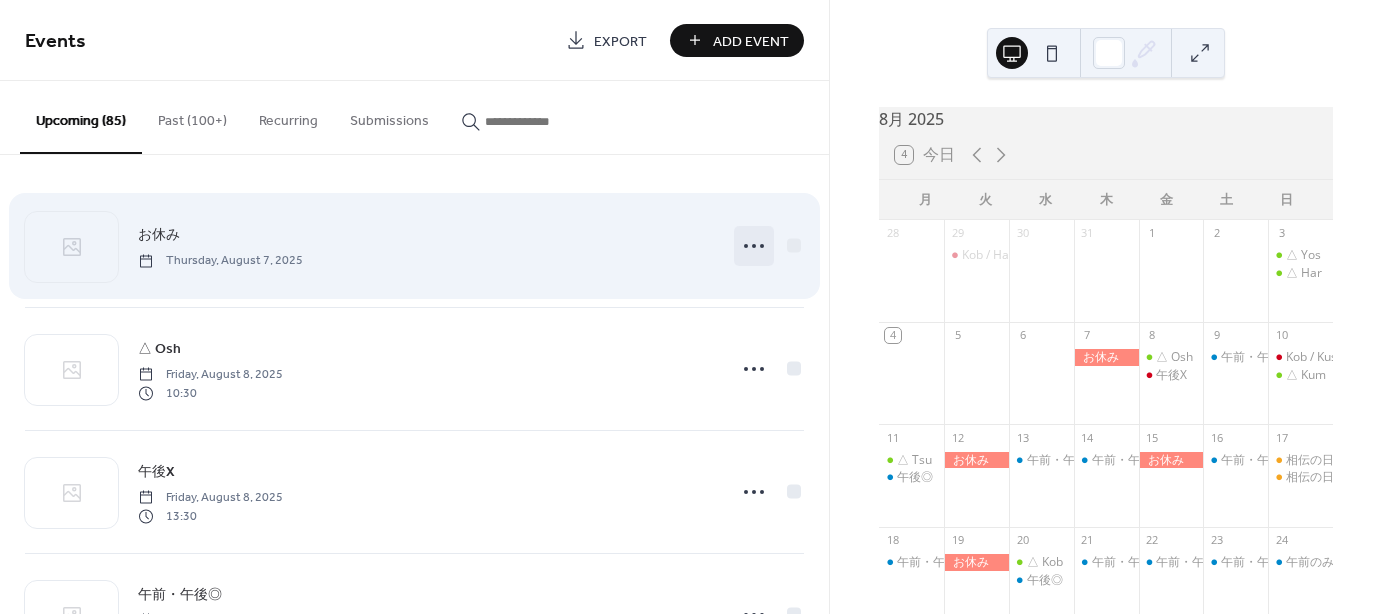 click 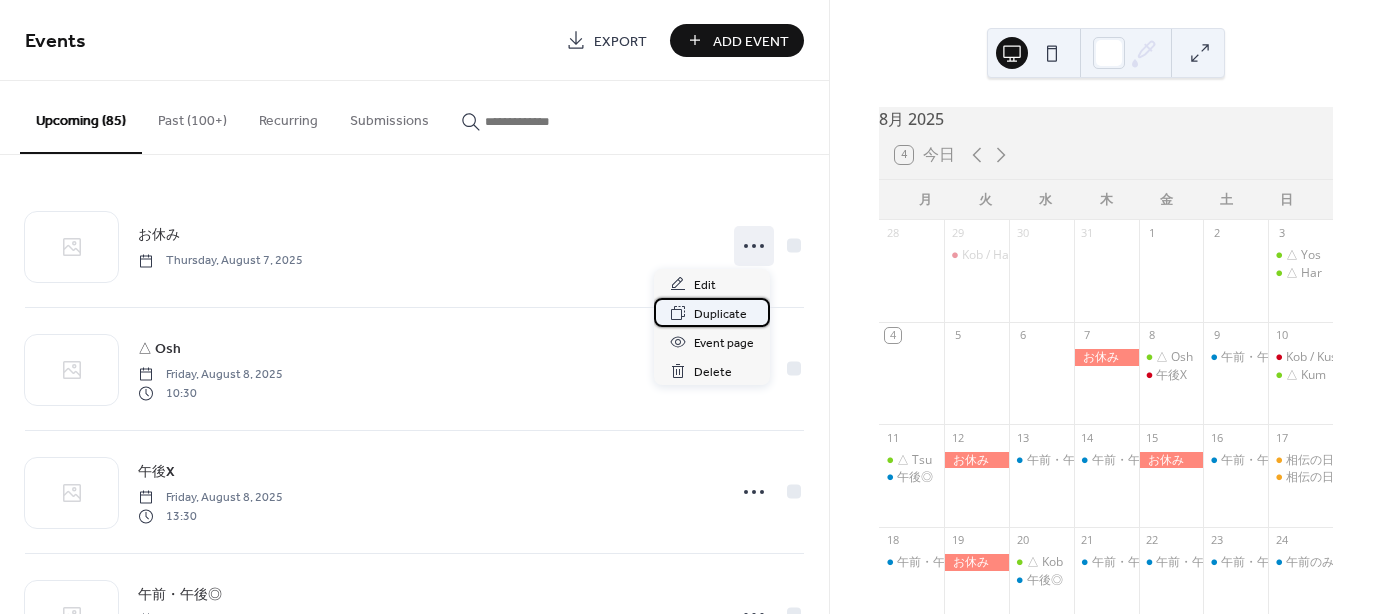 click on "Duplicate" at bounding box center [720, 314] 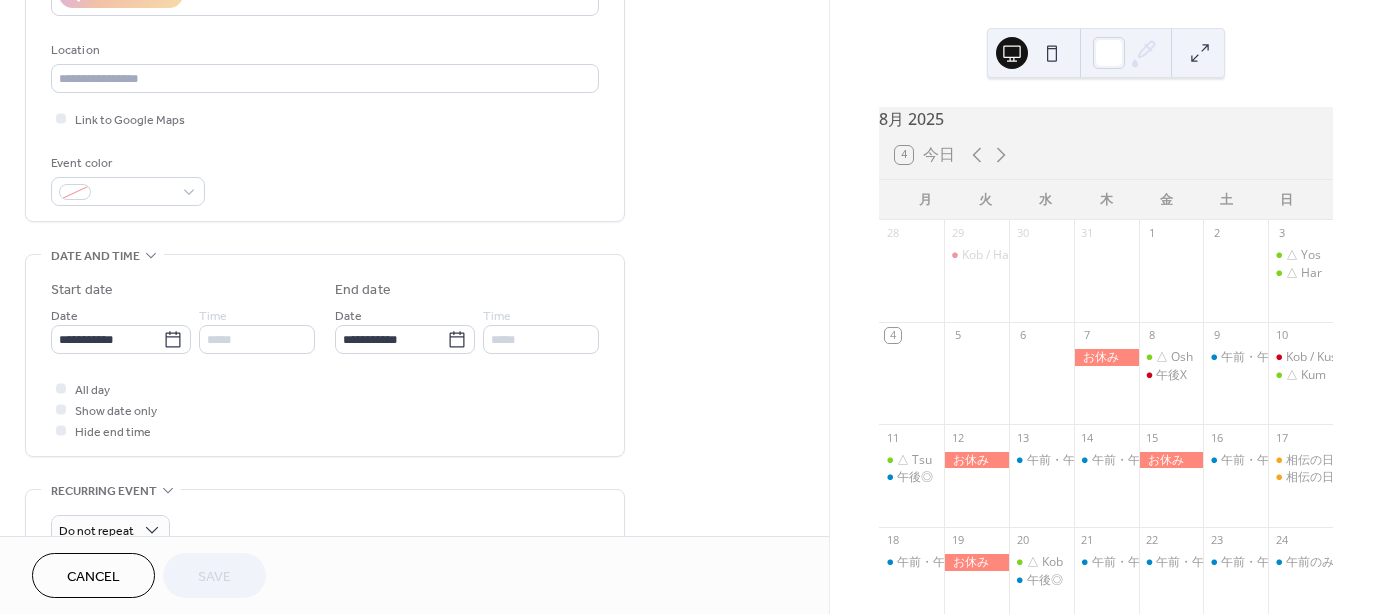 scroll, scrollTop: 400, scrollLeft: 0, axis: vertical 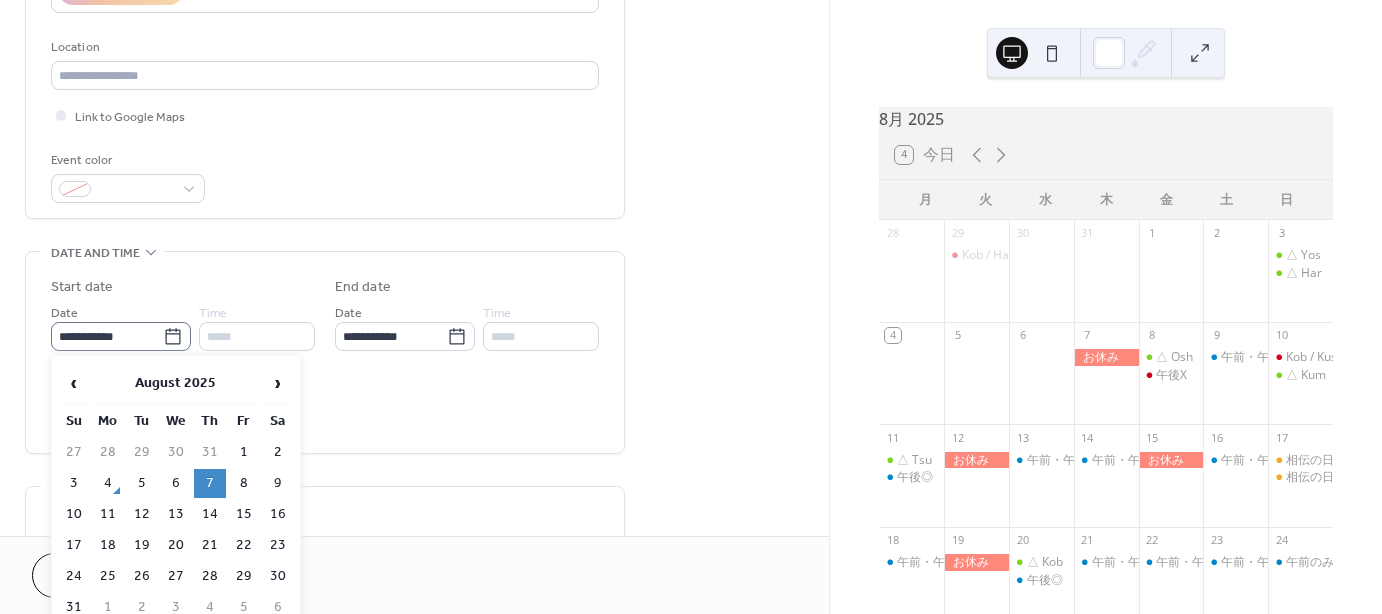 click 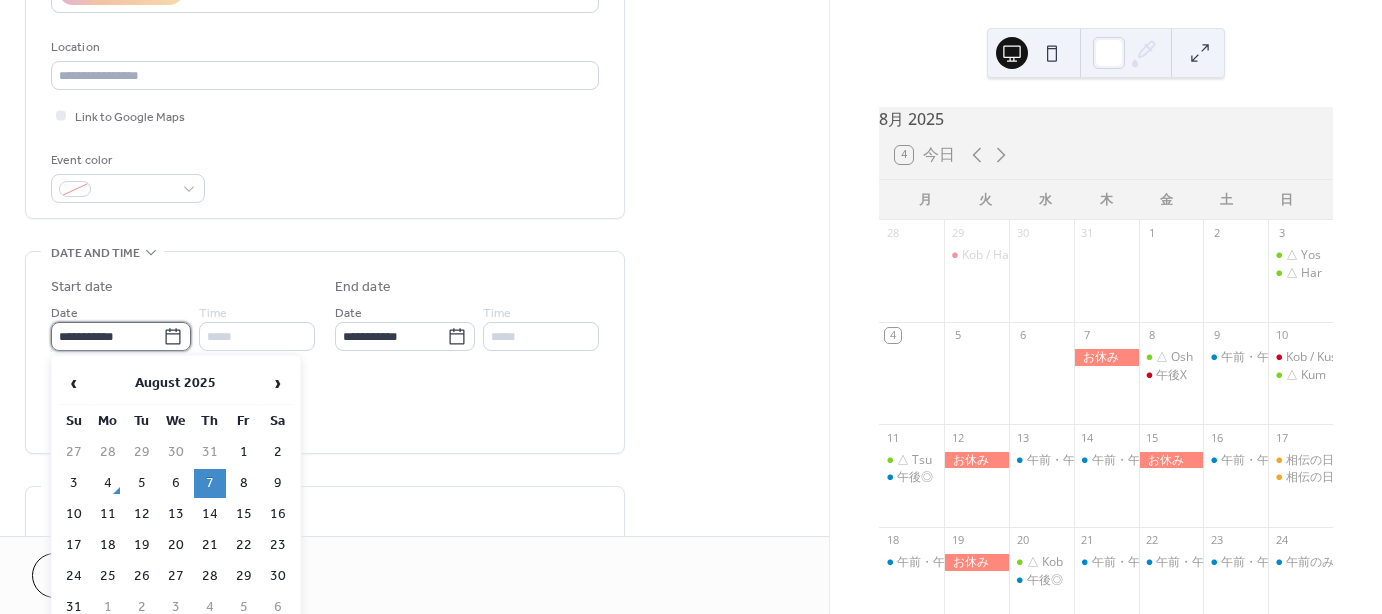 click on "**********" at bounding box center (107, 336) 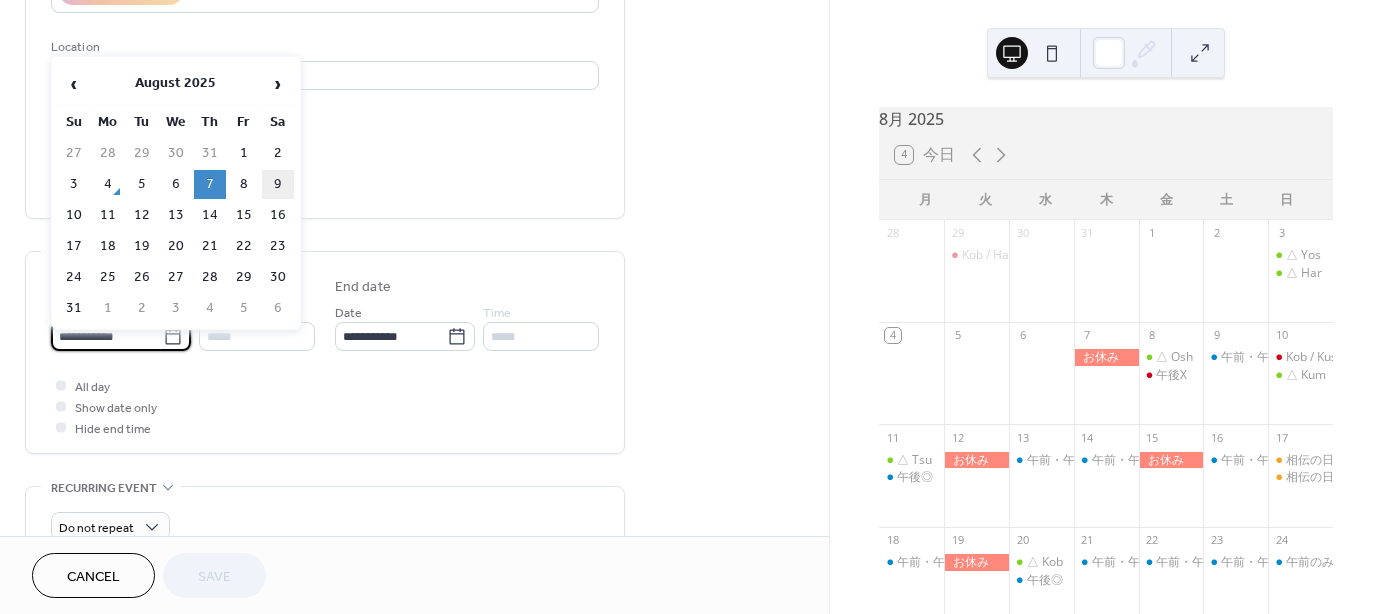 click on "9" at bounding box center [278, 184] 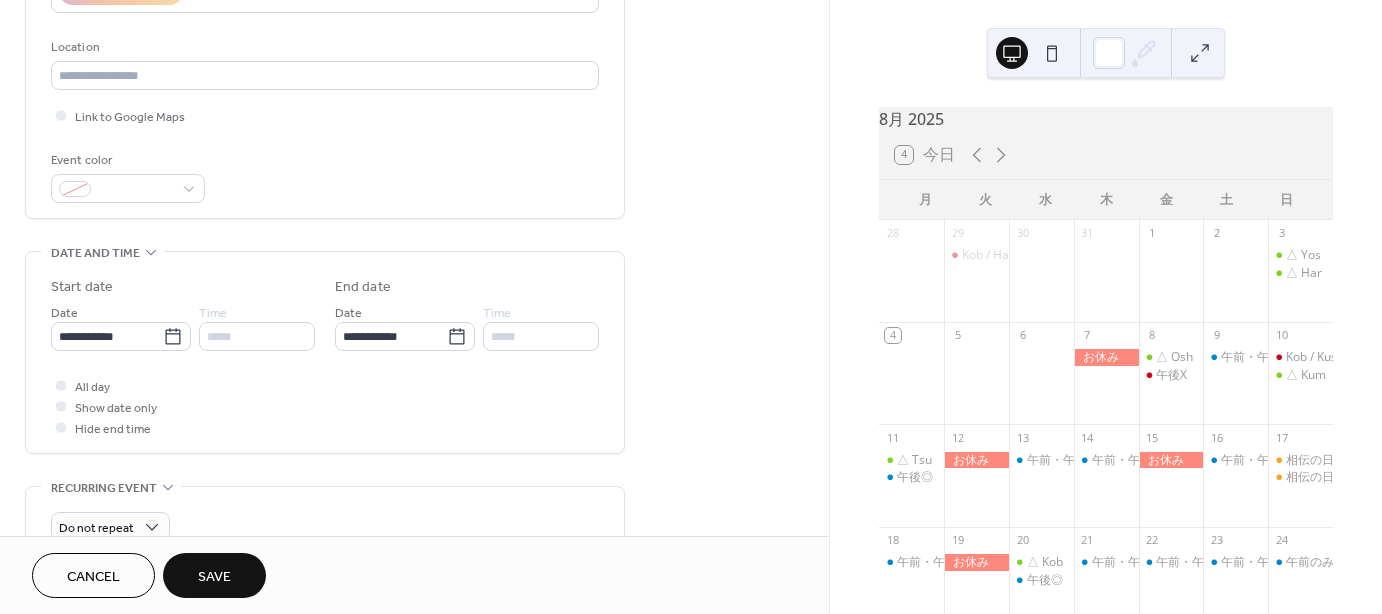 click on "Save" at bounding box center (214, 577) 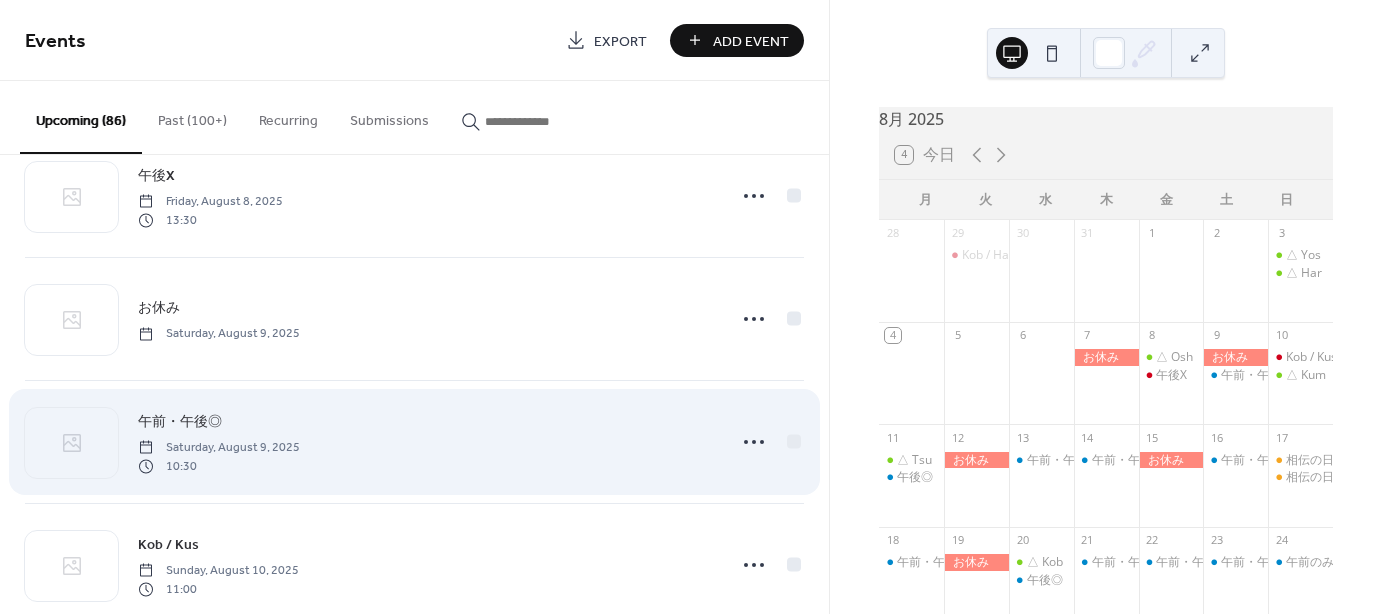 scroll, scrollTop: 300, scrollLeft: 0, axis: vertical 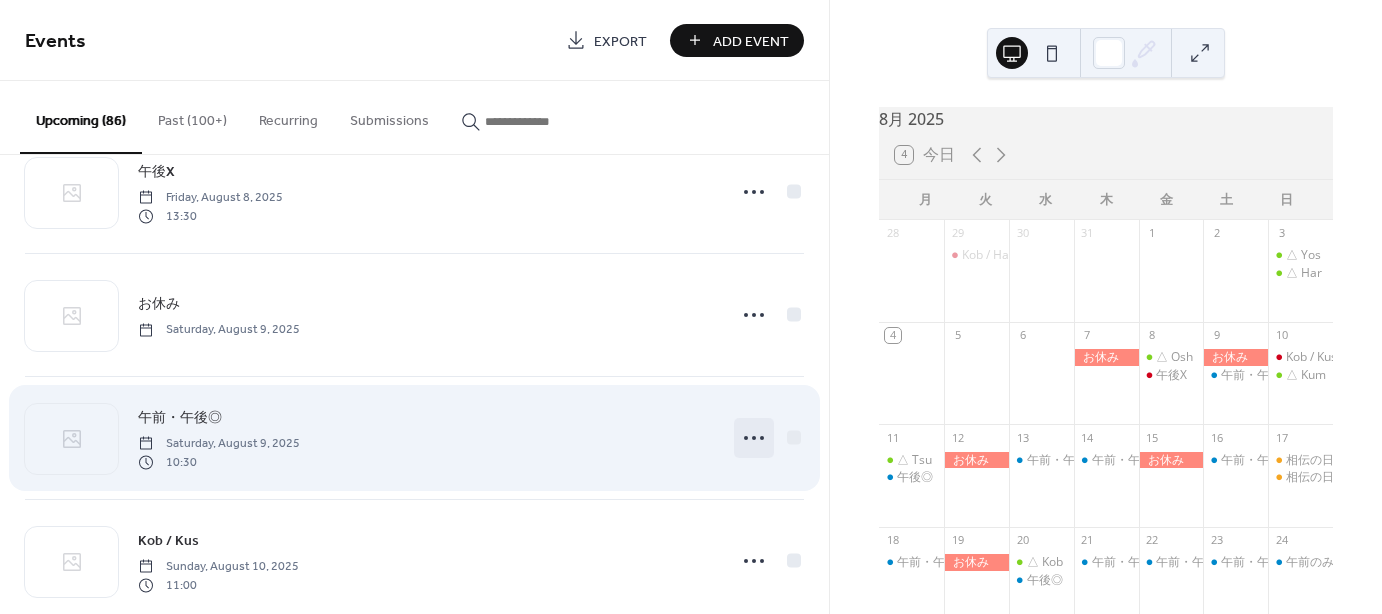 click 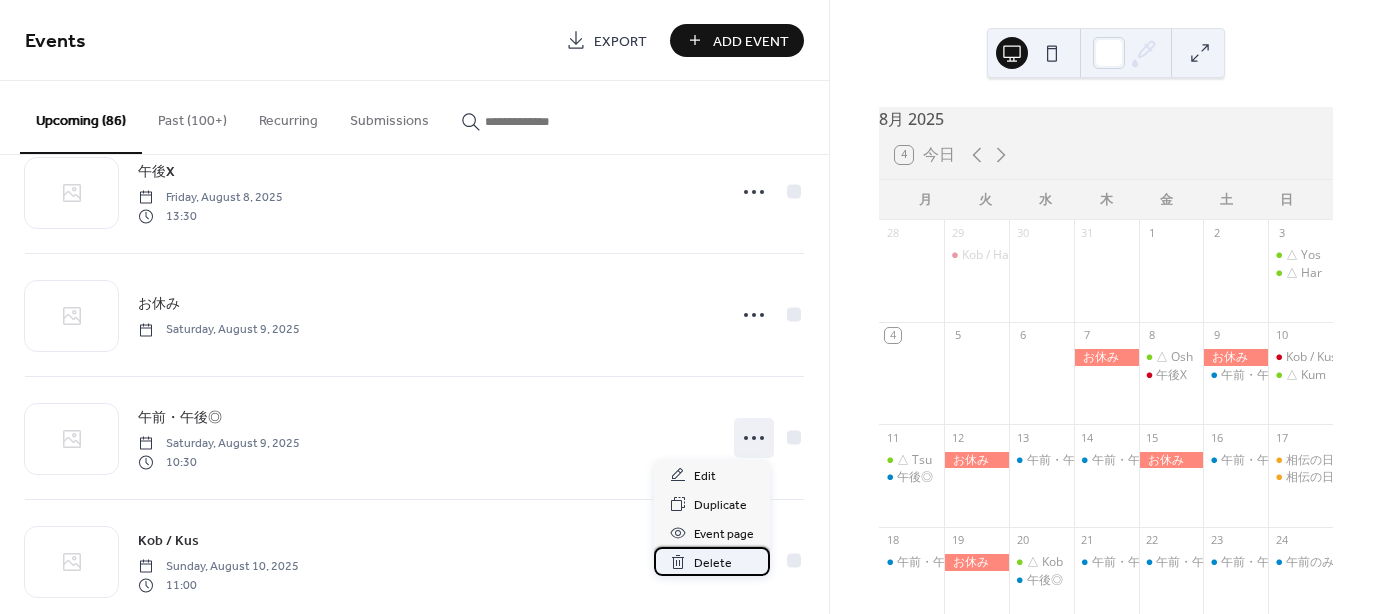 click on "Delete" at bounding box center [713, 563] 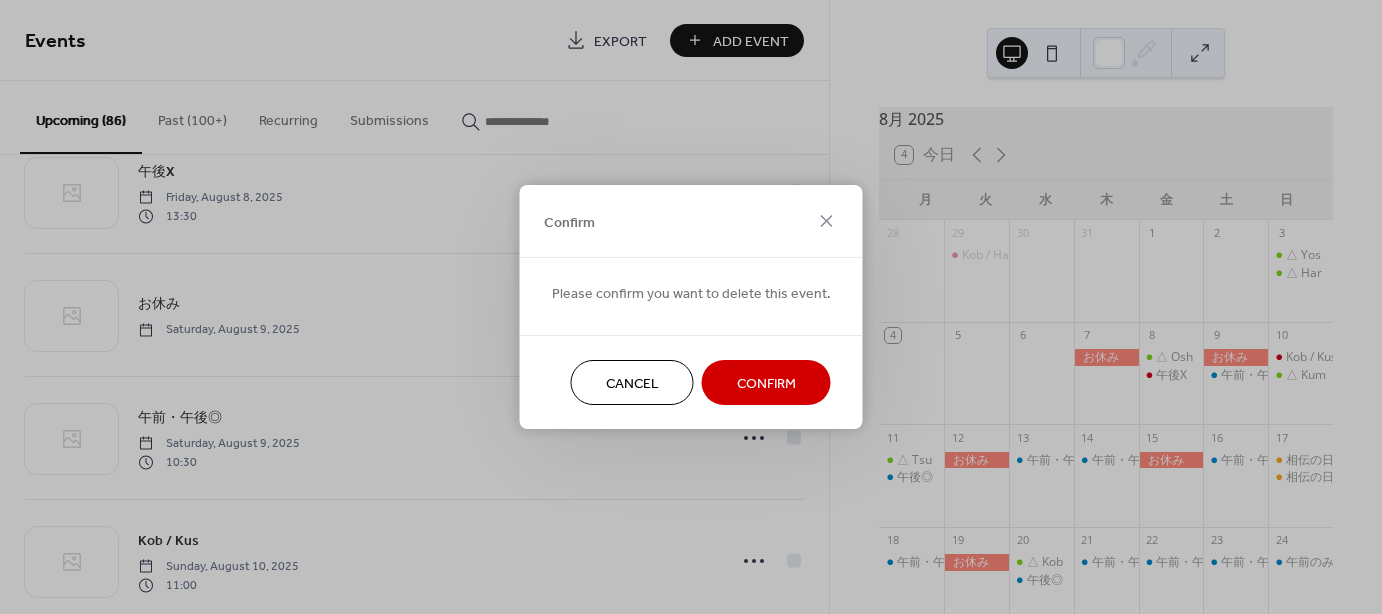 click on "Confirm" at bounding box center [766, 384] 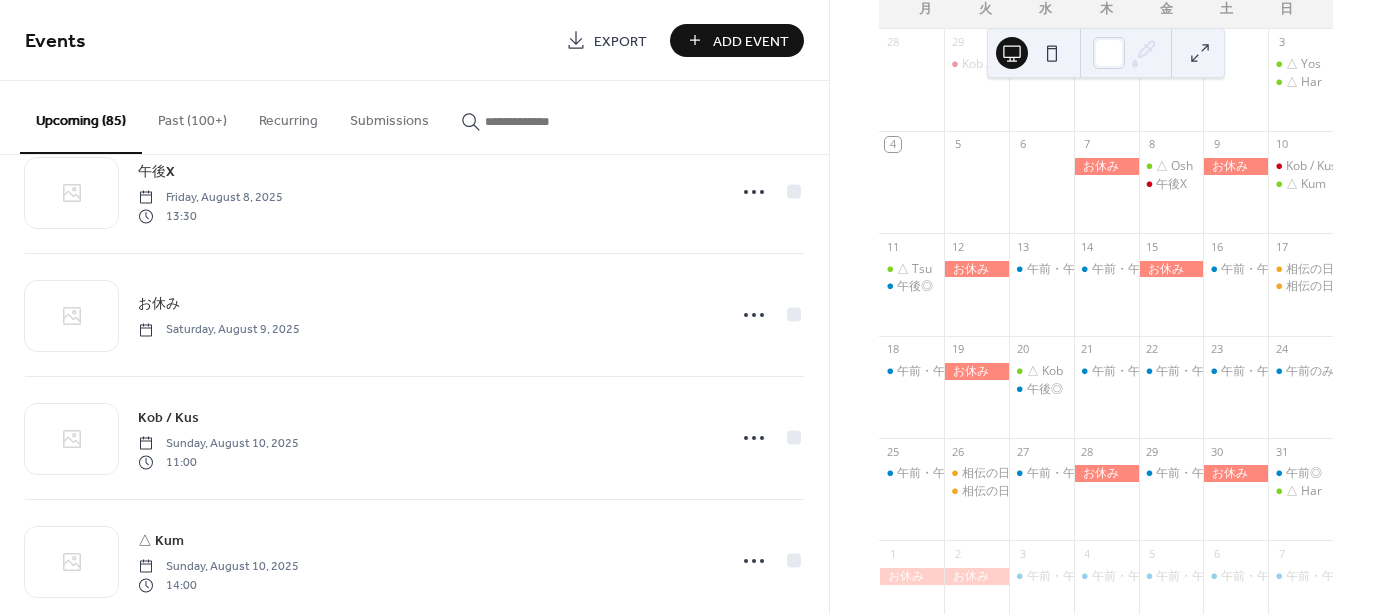 scroll, scrollTop: 179, scrollLeft: 0, axis: vertical 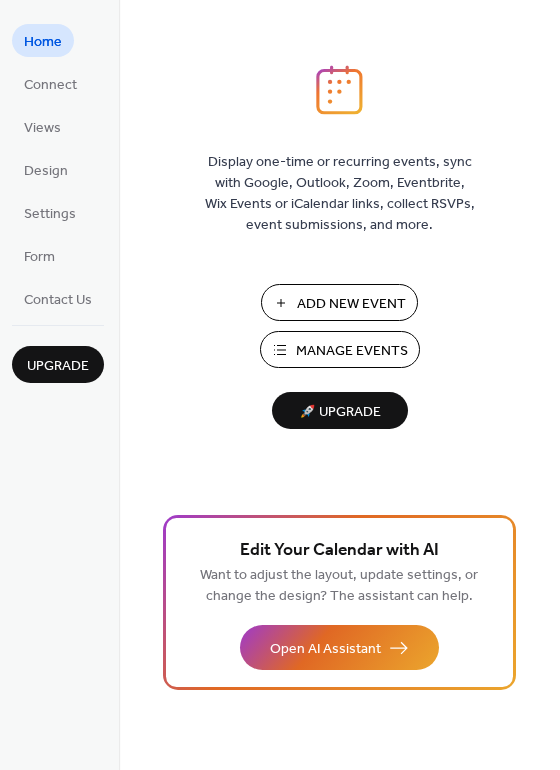 click on "Manage Events" at bounding box center [352, 351] 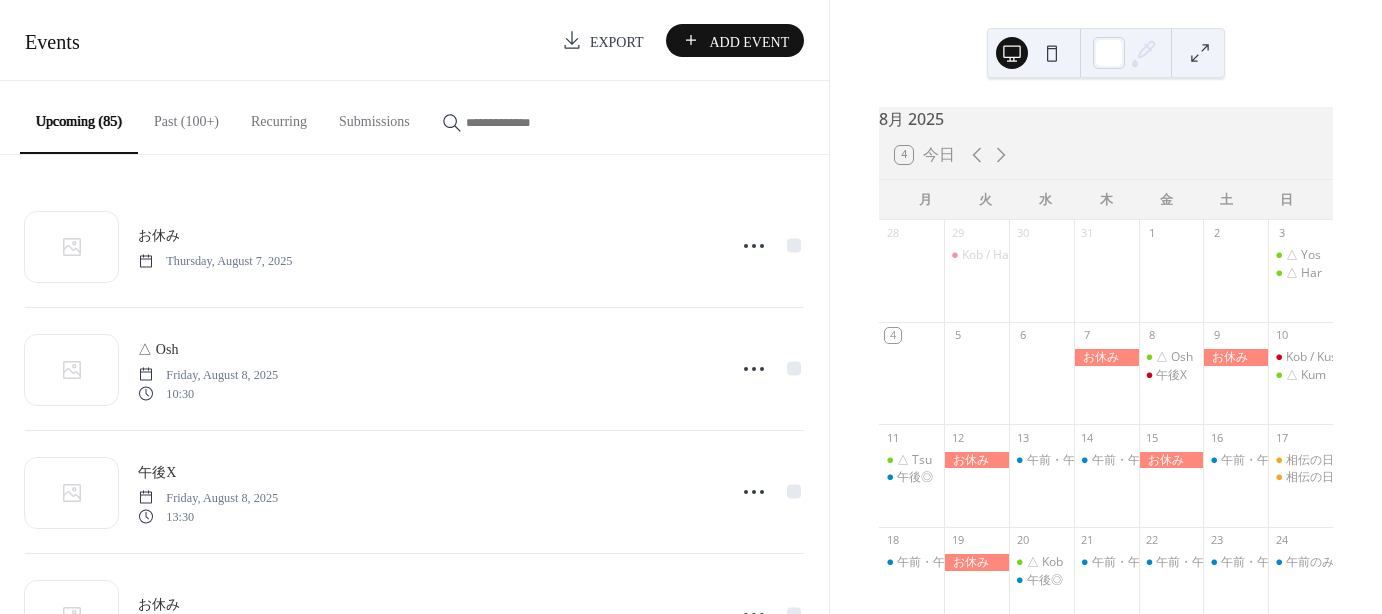 scroll, scrollTop: 0, scrollLeft: 0, axis: both 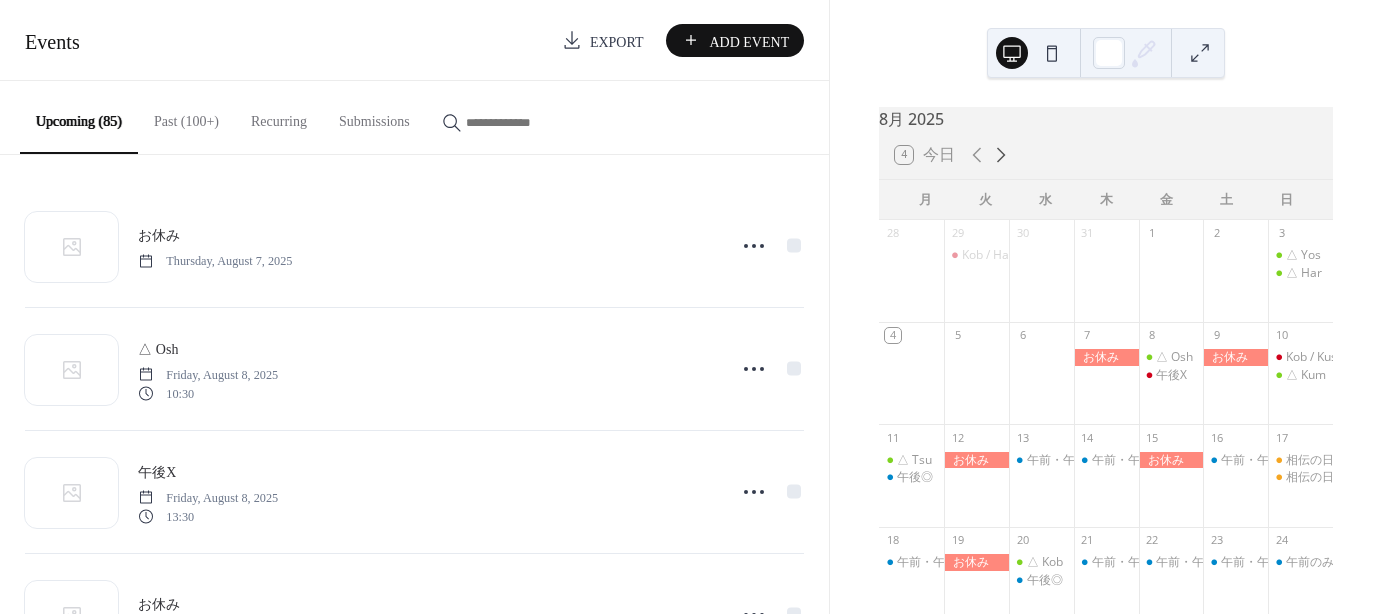 click 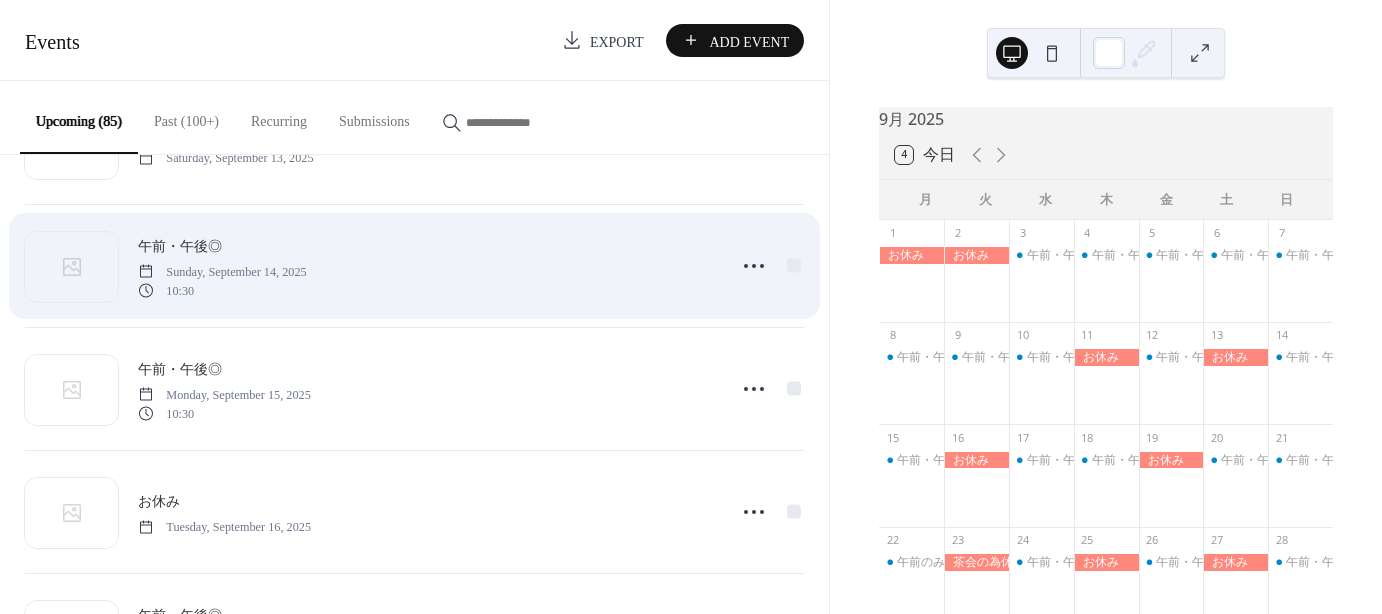 scroll, scrollTop: 5511, scrollLeft: 0, axis: vertical 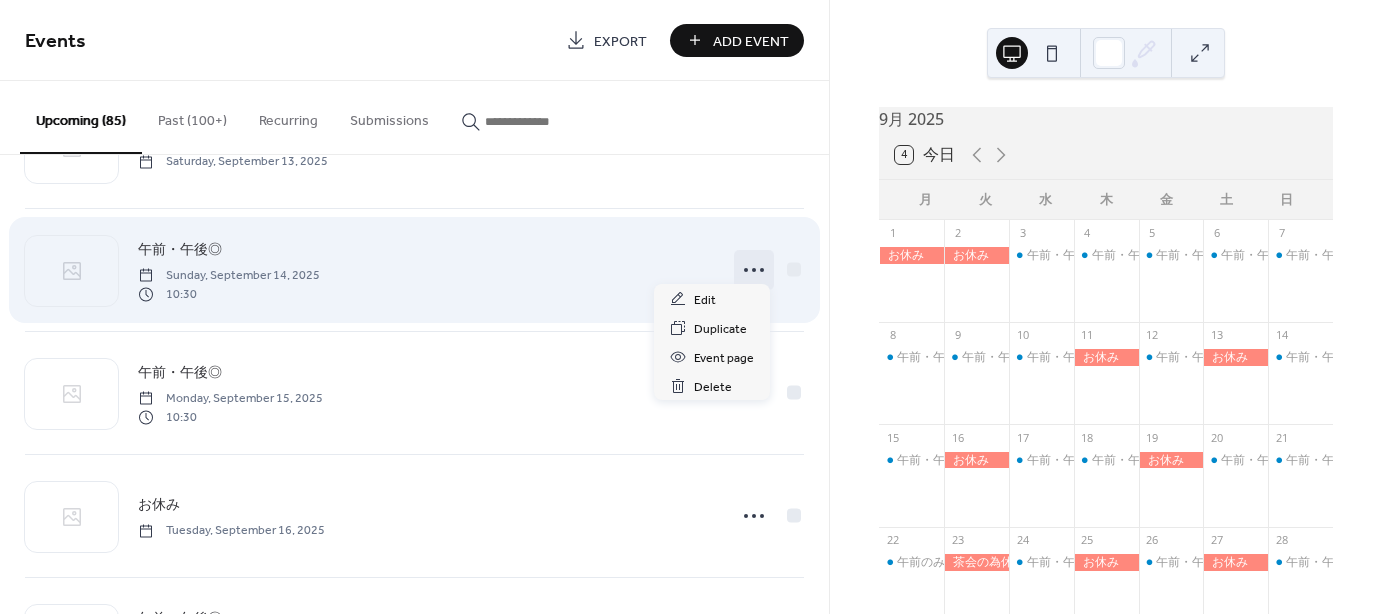 click 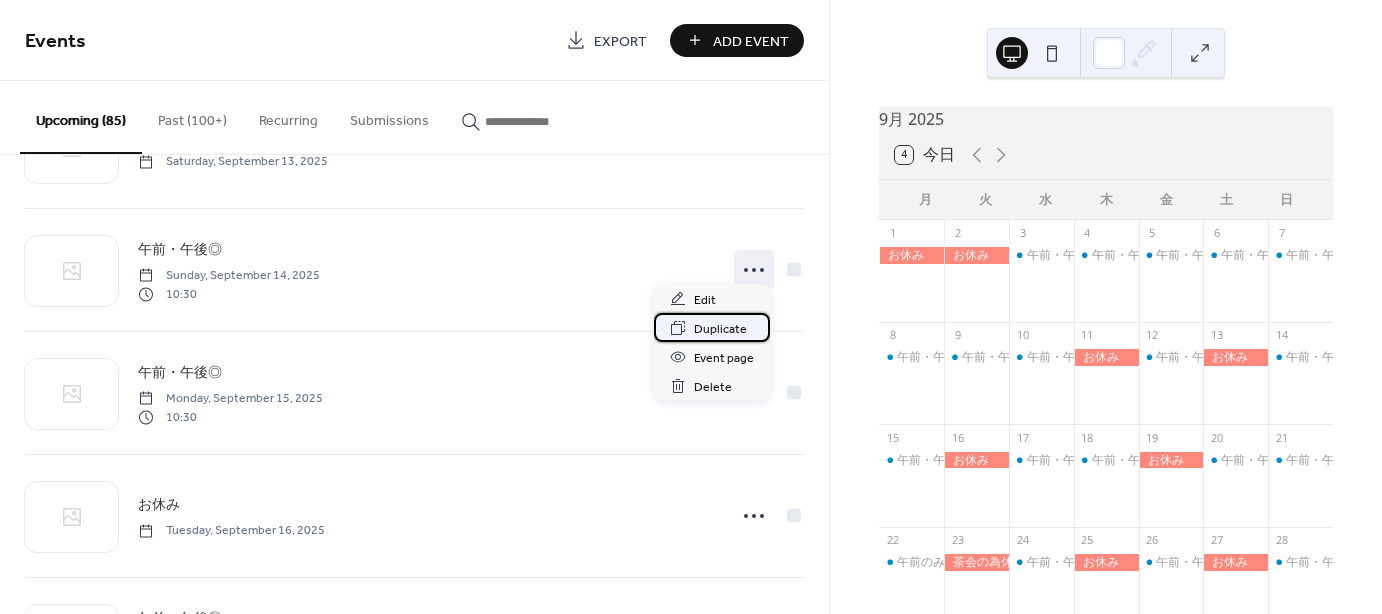 click on "Duplicate" at bounding box center [720, 329] 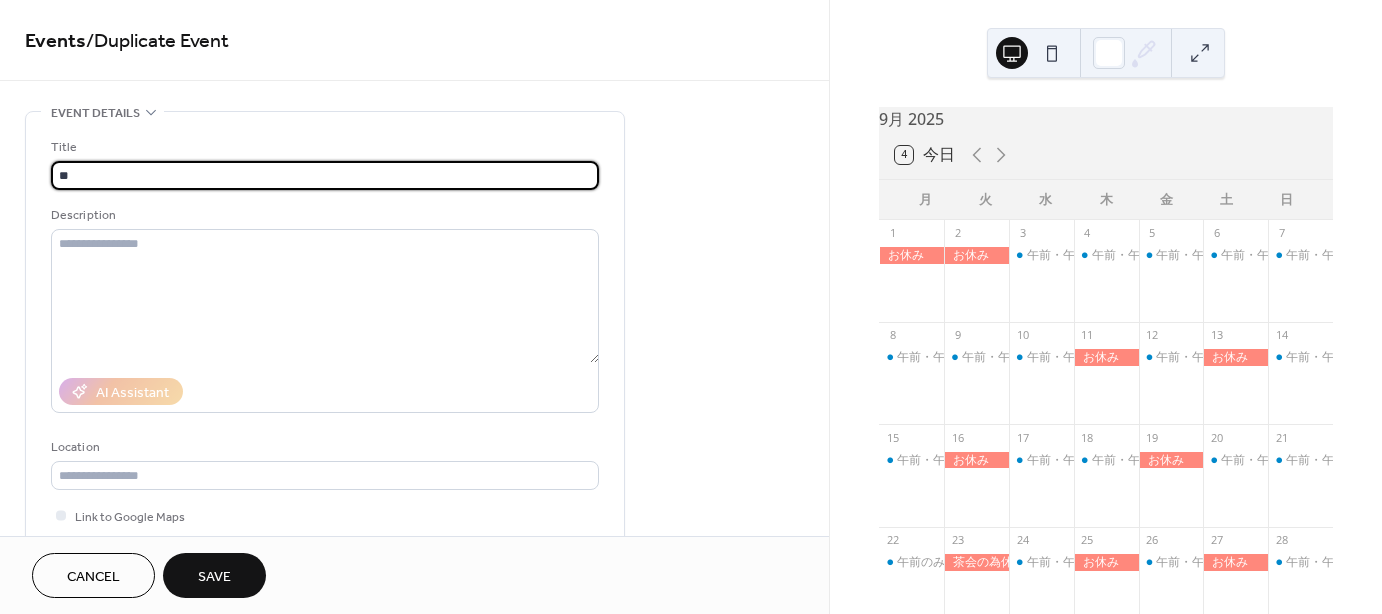 type on "*" 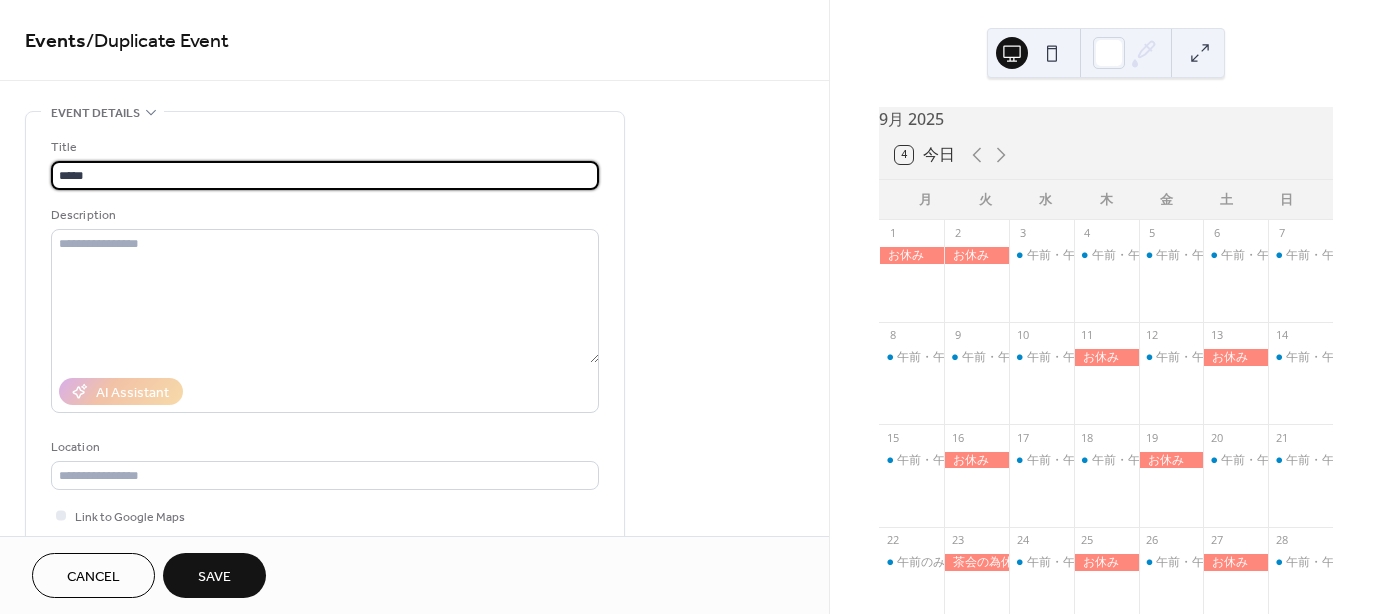 type on "*****" 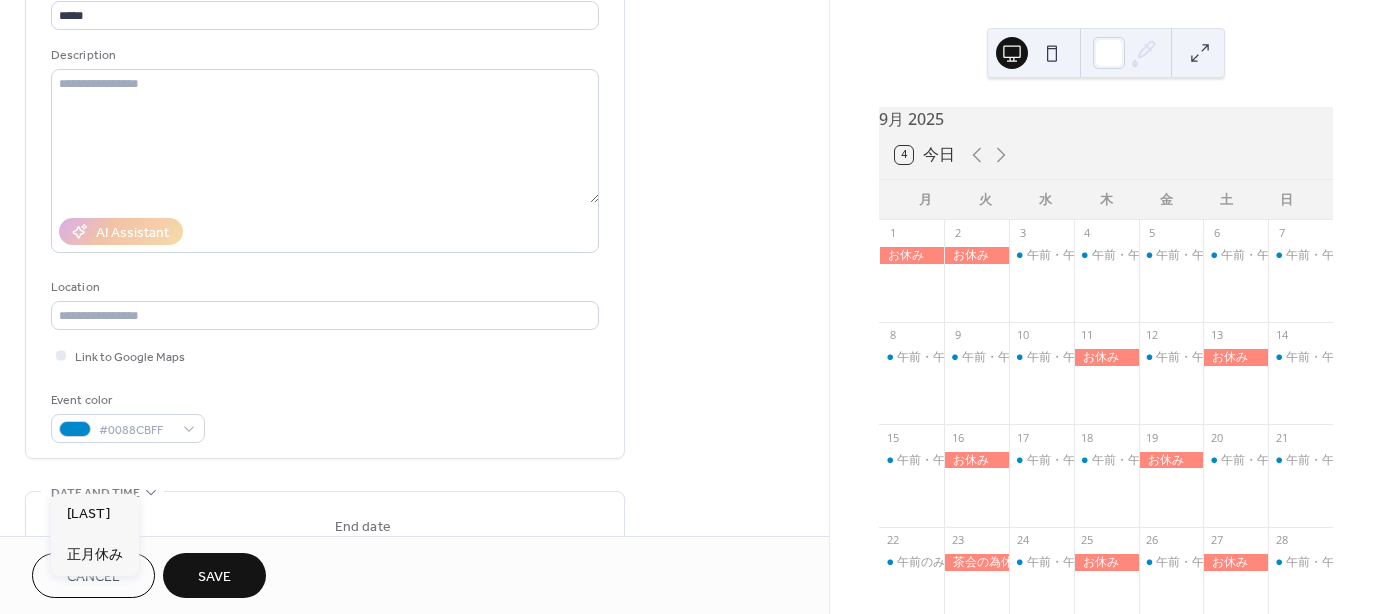 scroll, scrollTop: 200, scrollLeft: 0, axis: vertical 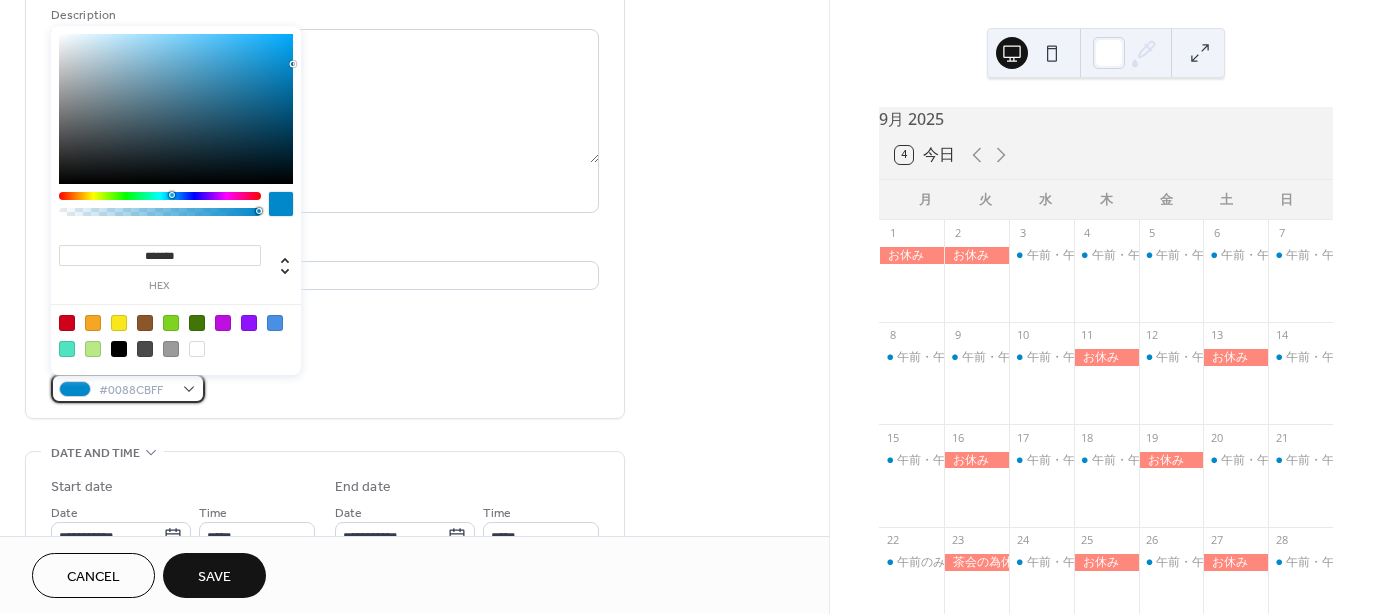 click on "#0088CBFF" at bounding box center (128, 388) 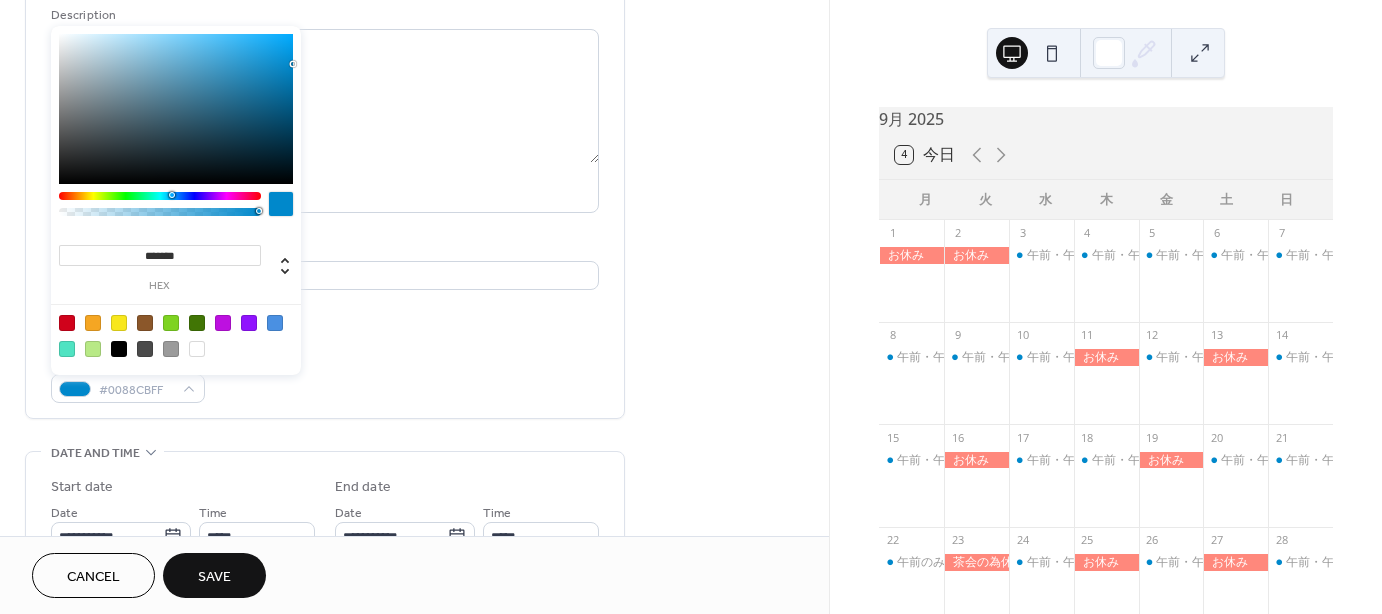 click at bounding box center (171, 323) 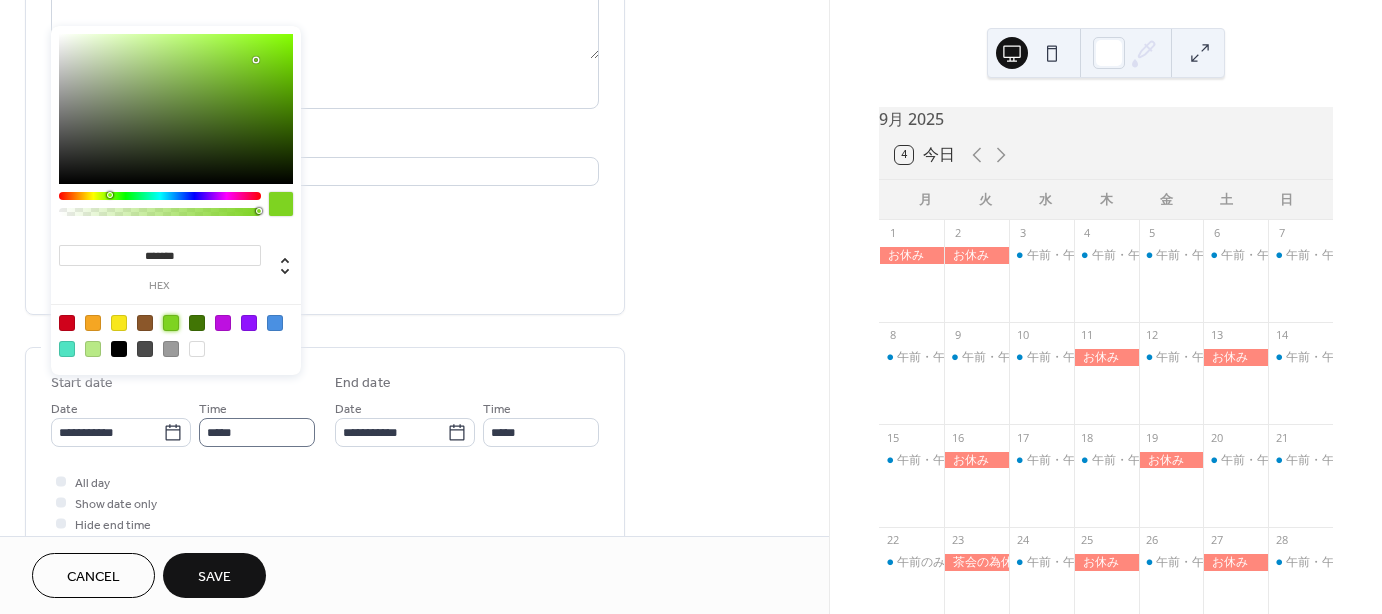 scroll, scrollTop: 300, scrollLeft: 0, axis: vertical 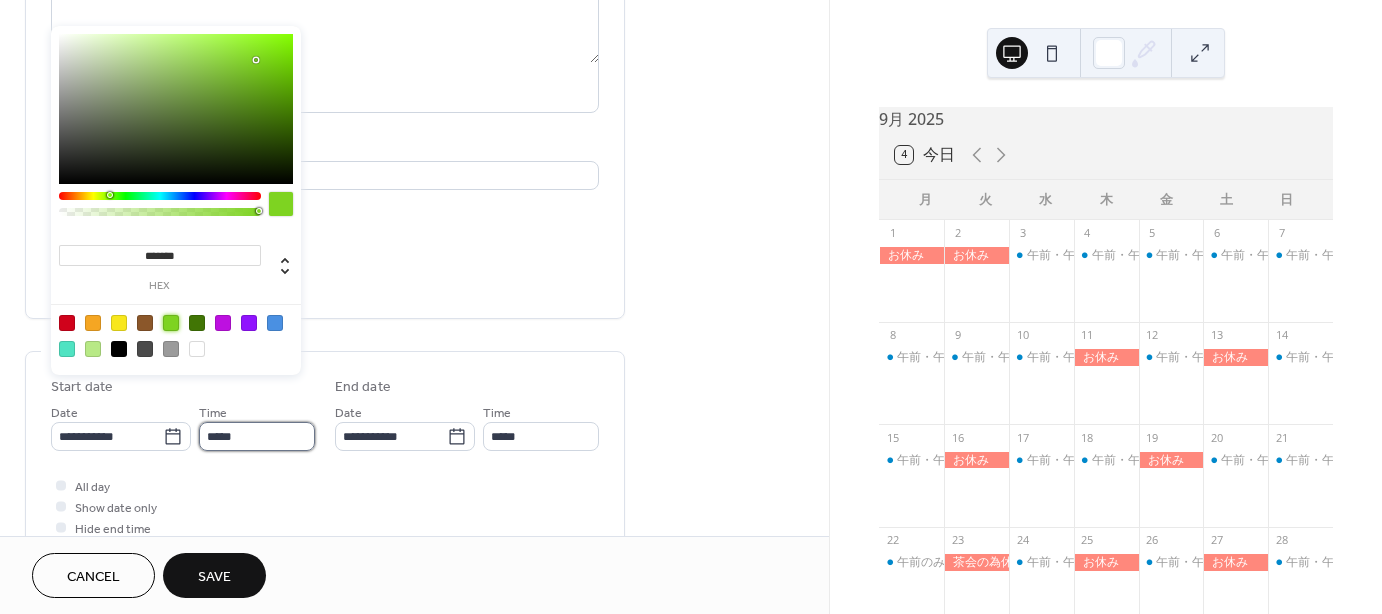 click on "*****" at bounding box center (257, 436) 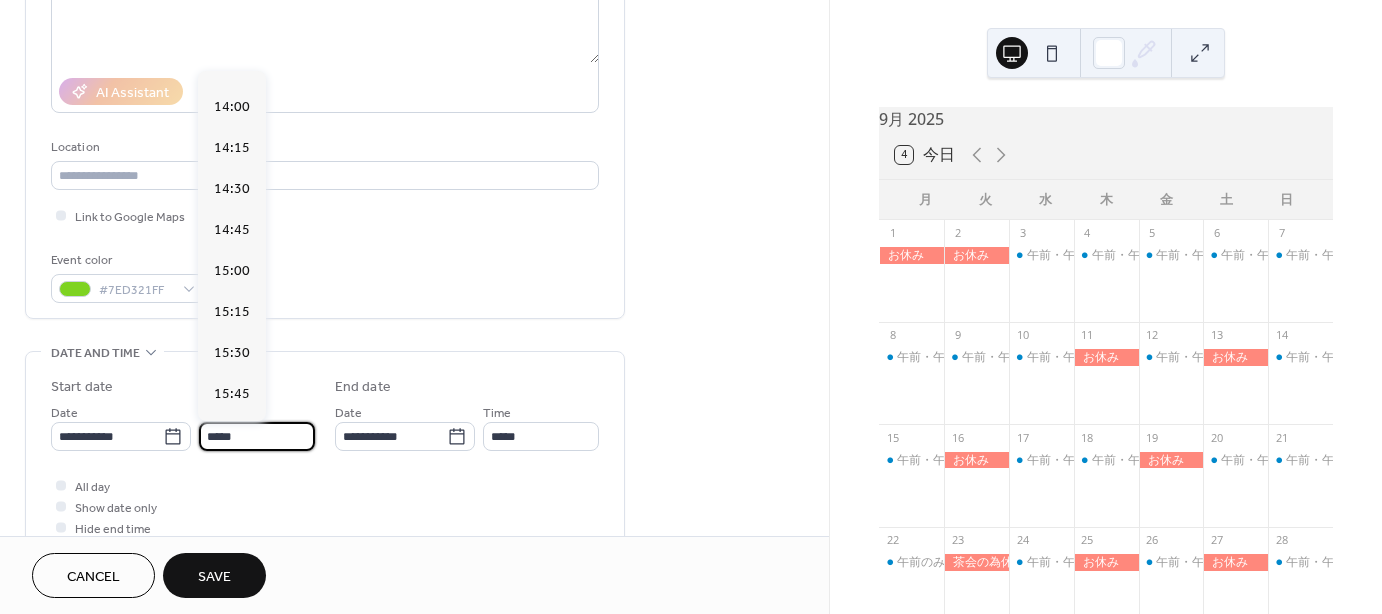 scroll, scrollTop: 2322, scrollLeft: 0, axis: vertical 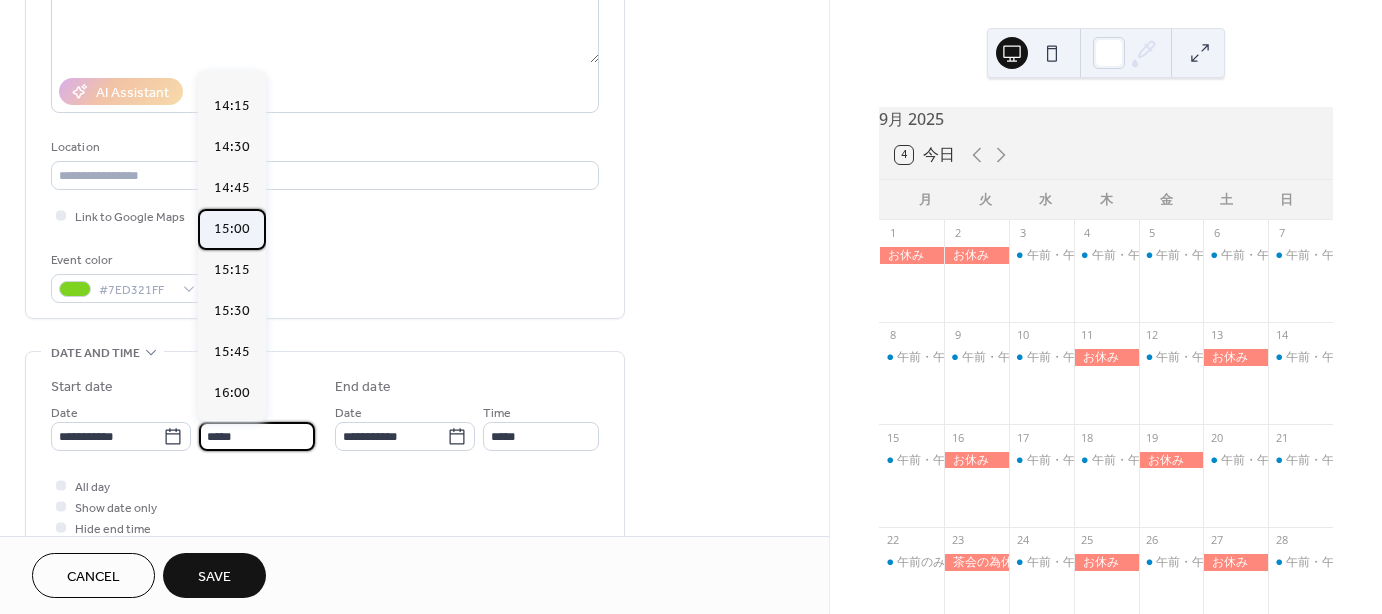 click on "15:00" at bounding box center [232, 229] 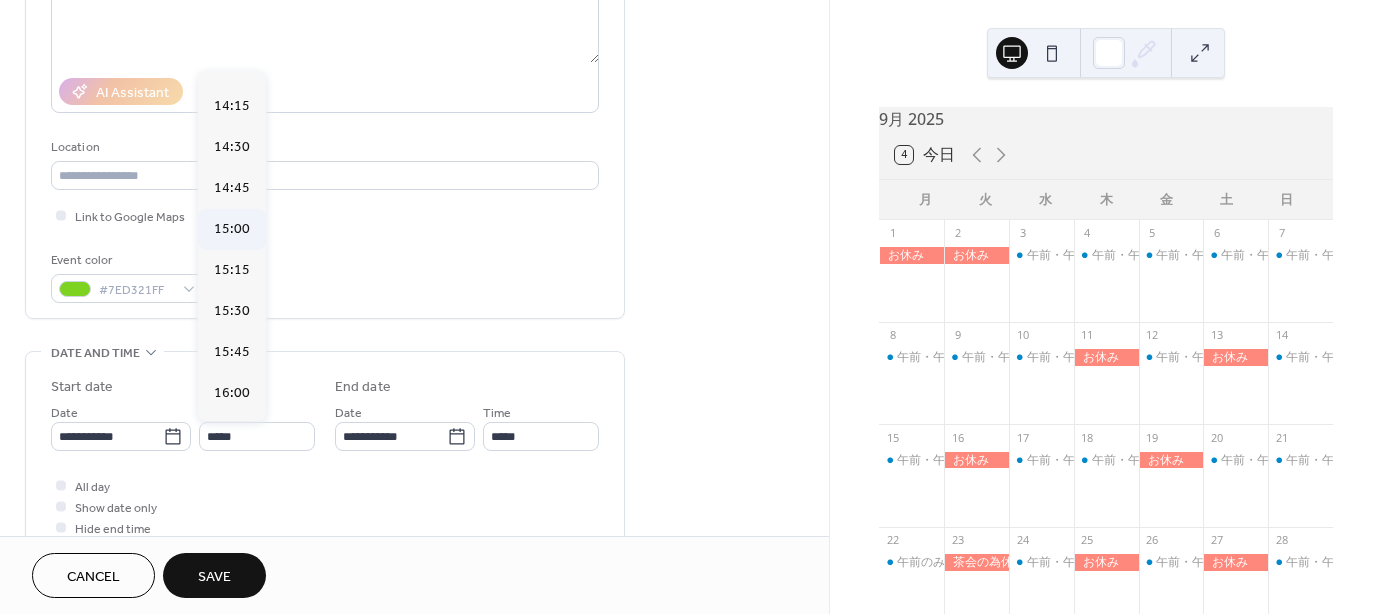 type on "*****" 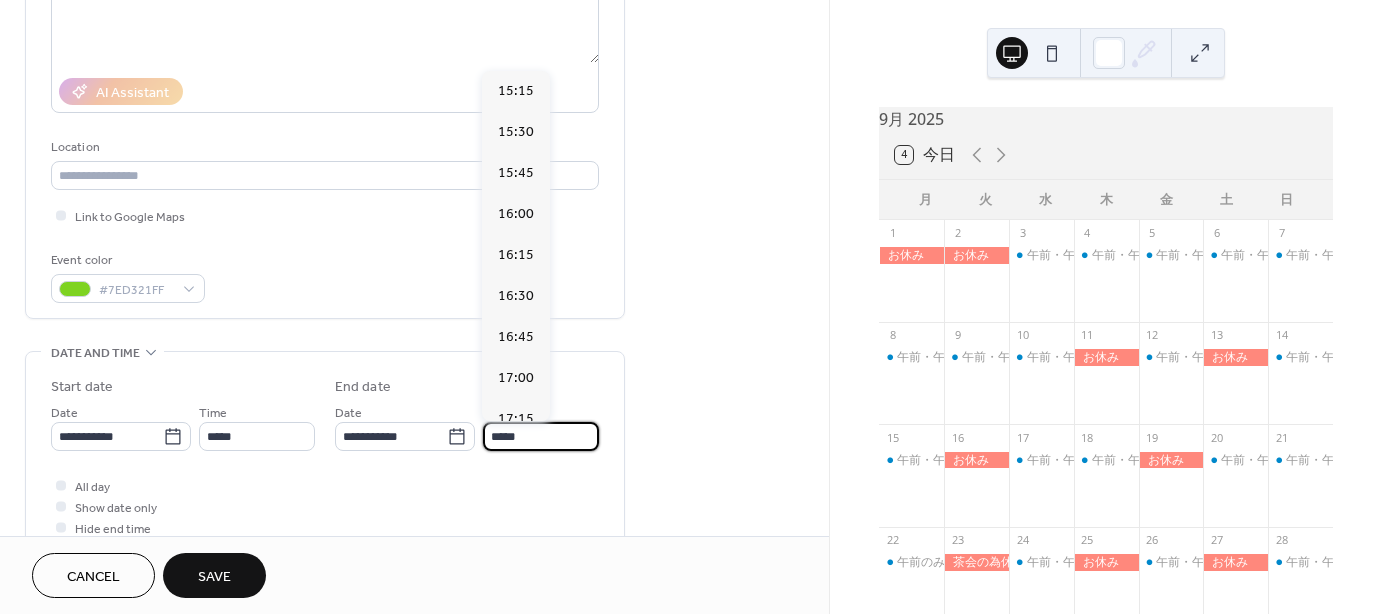 click on "*****" at bounding box center (541, 436) 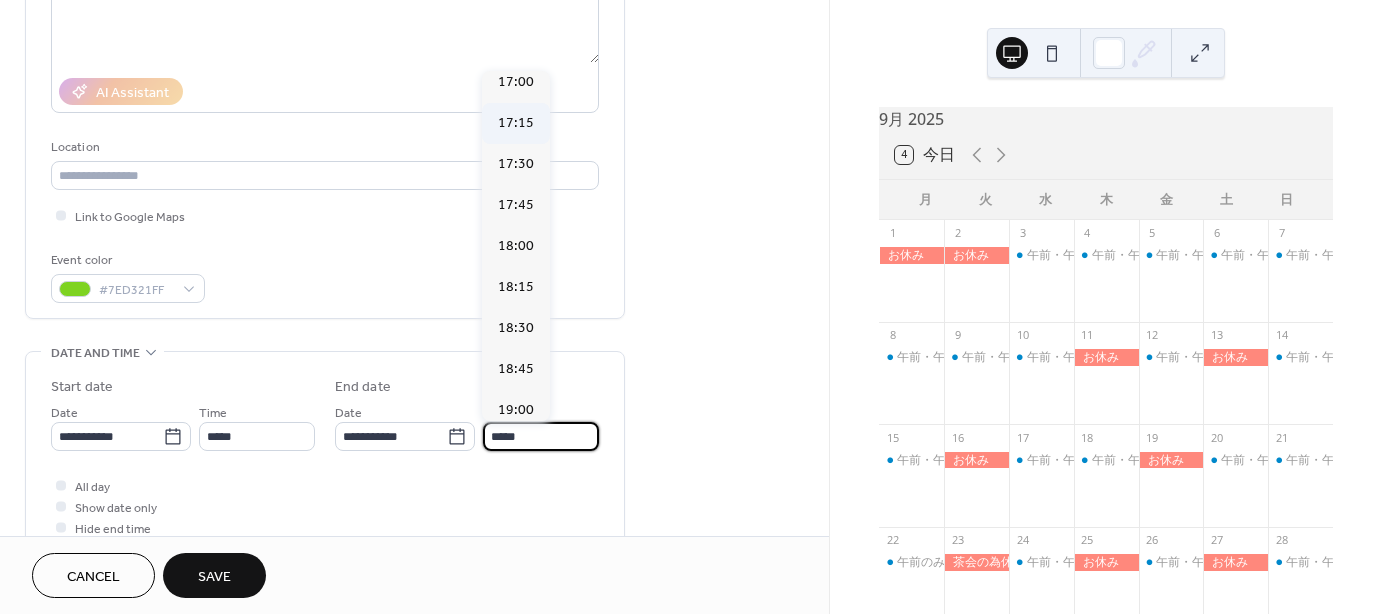 scroll, scrollTop: 260, scrollLeft: 0, axis: vertical 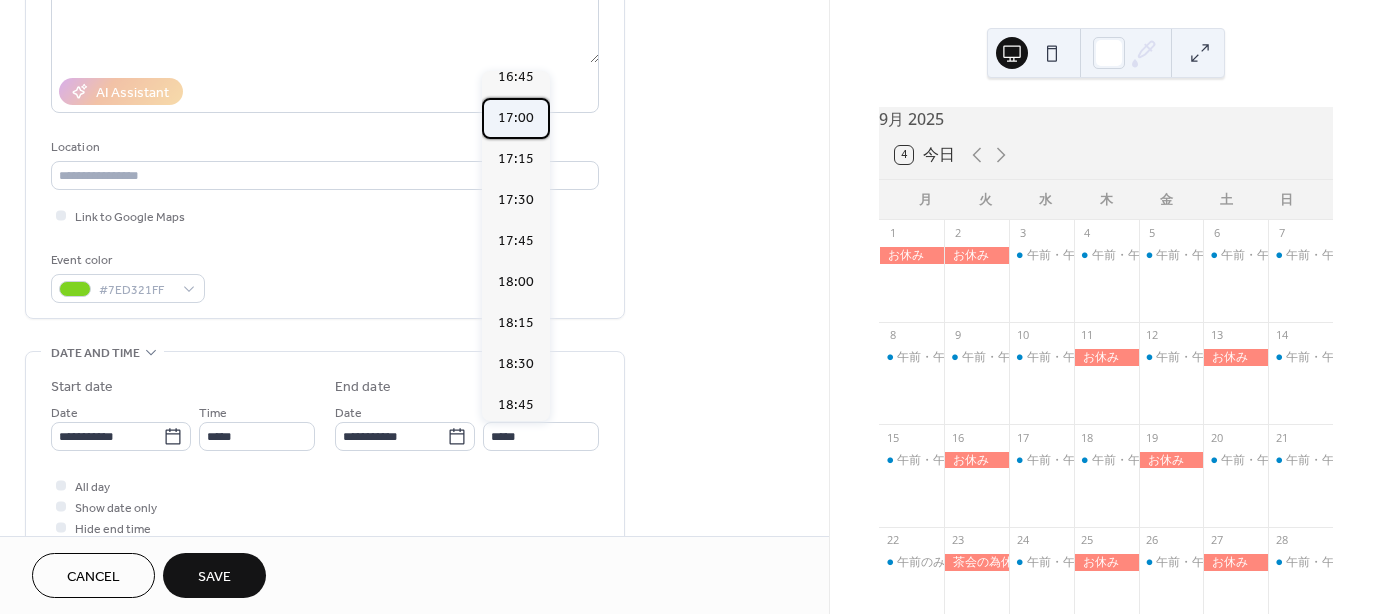 click on "17:00" at bounding box center [516, 118] 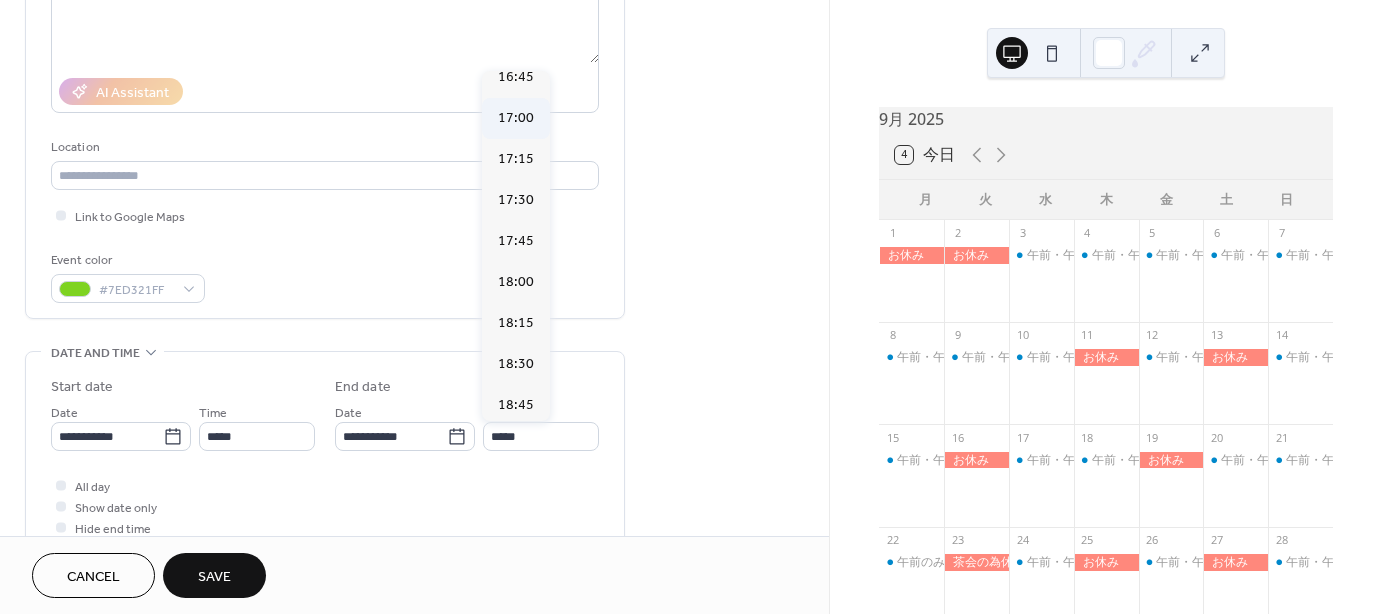 type on "*****" 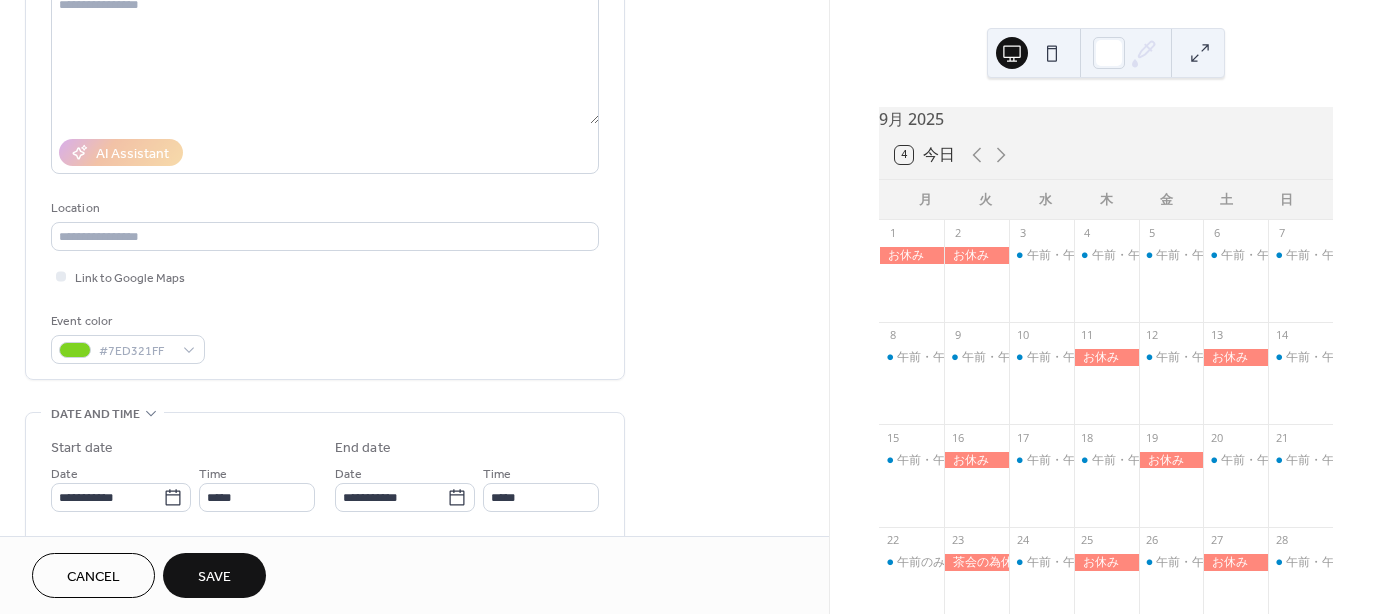 scroll, scrollTop: 300, scrollLeft: 0, axis: vertical 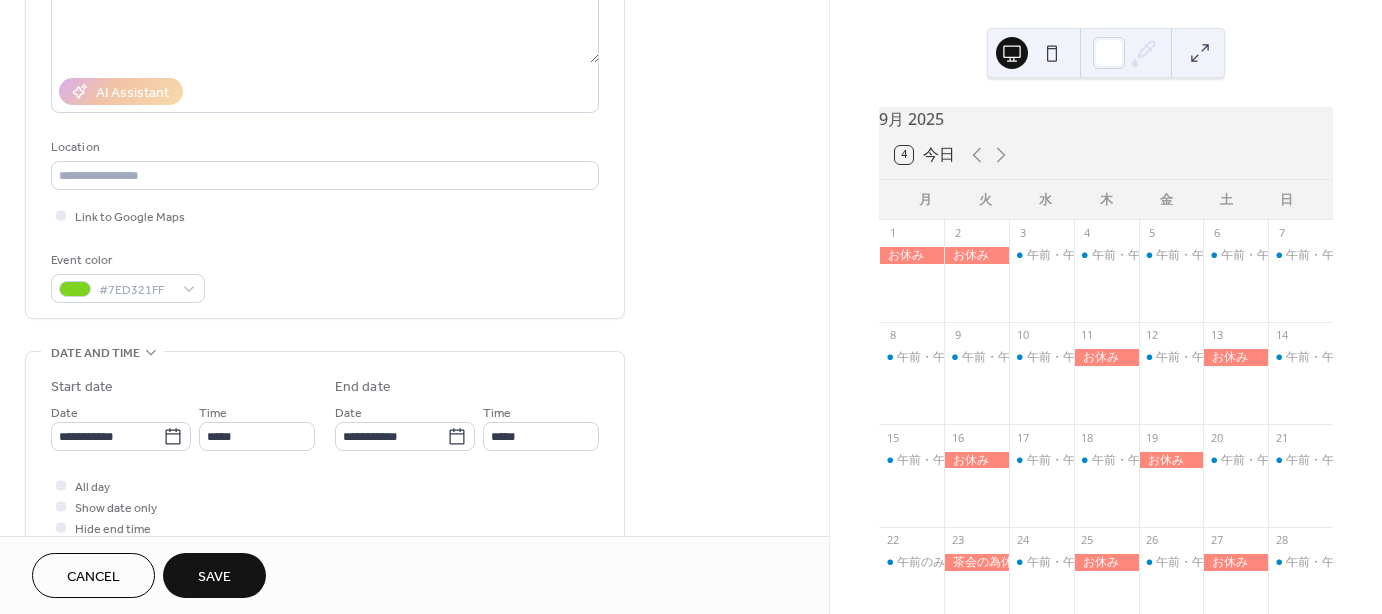 click on "Save" at bounding box center [214, 577] 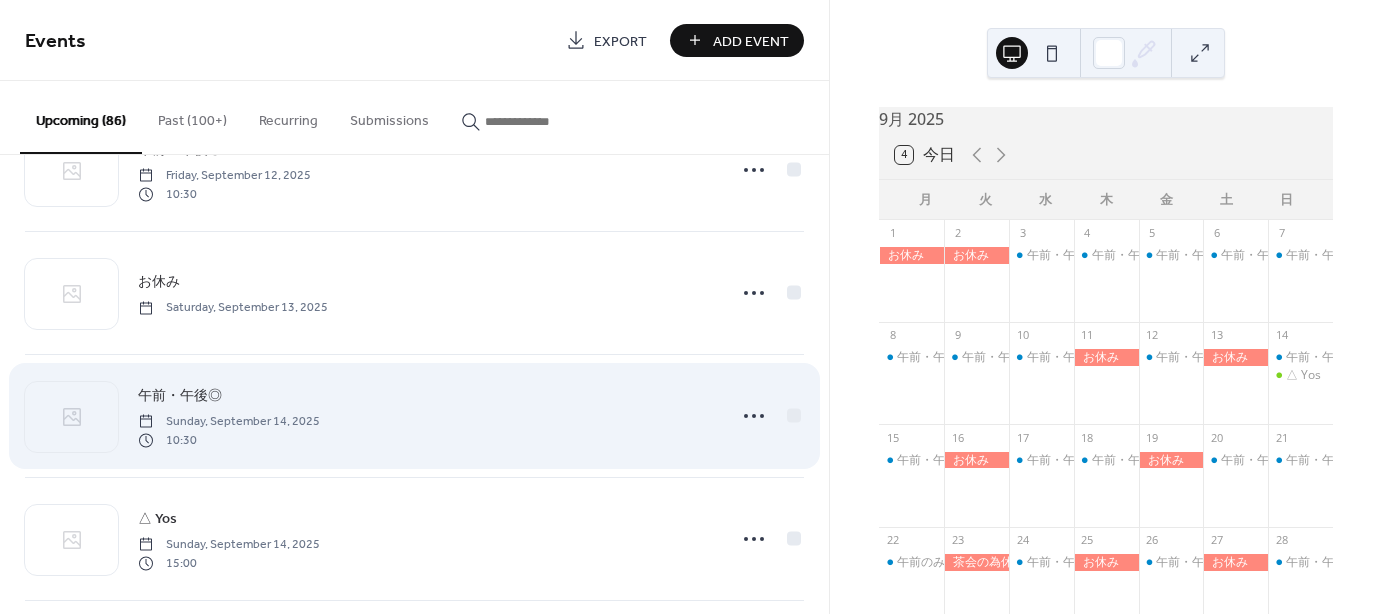scroll, scrollTop: 5411, scrollLeft: 0, axis: vertical 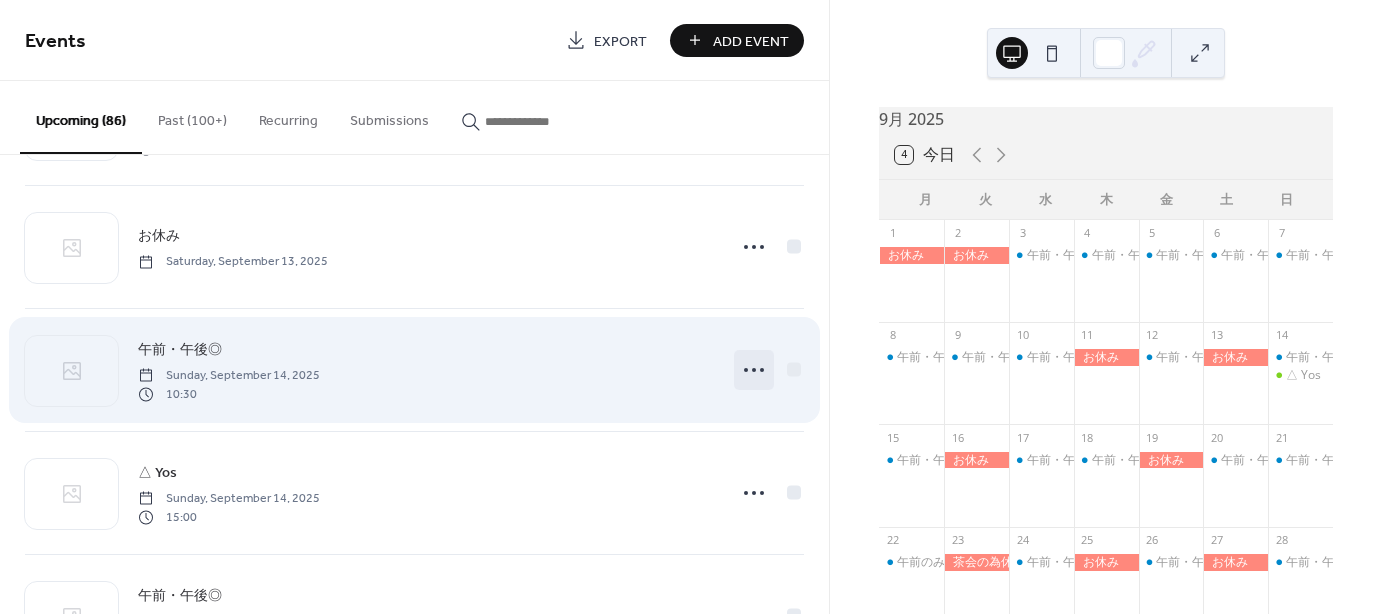 click 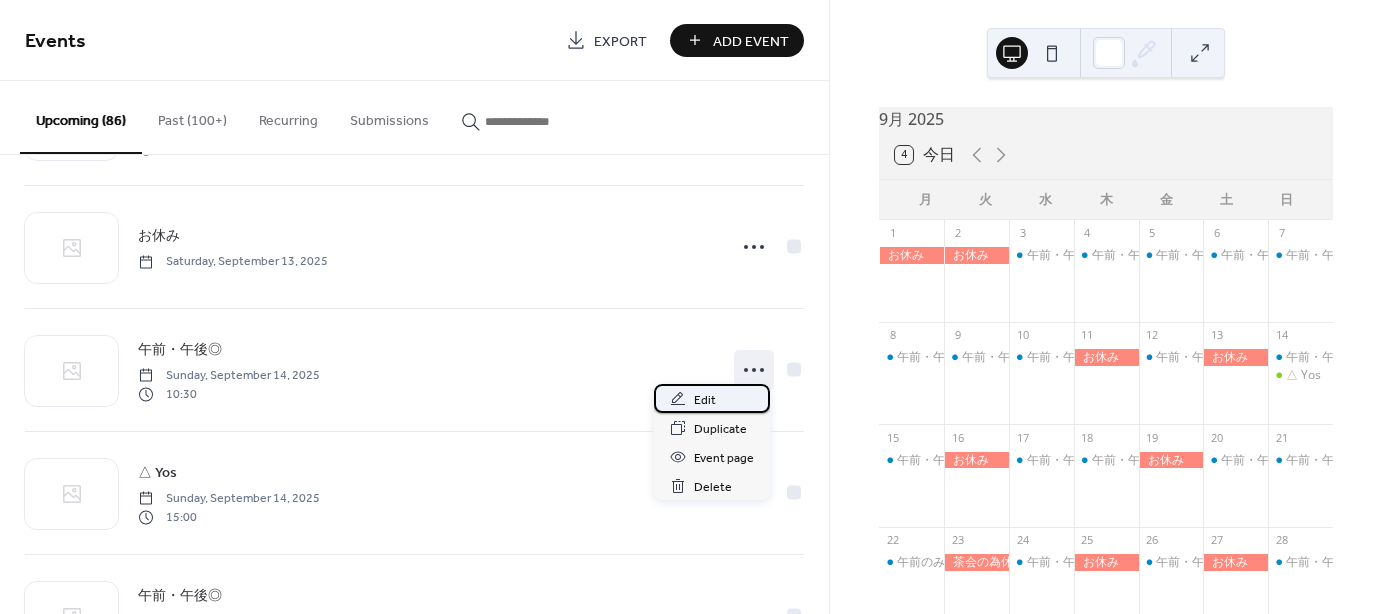 click on "Edit" at bounding box center [705, 400] 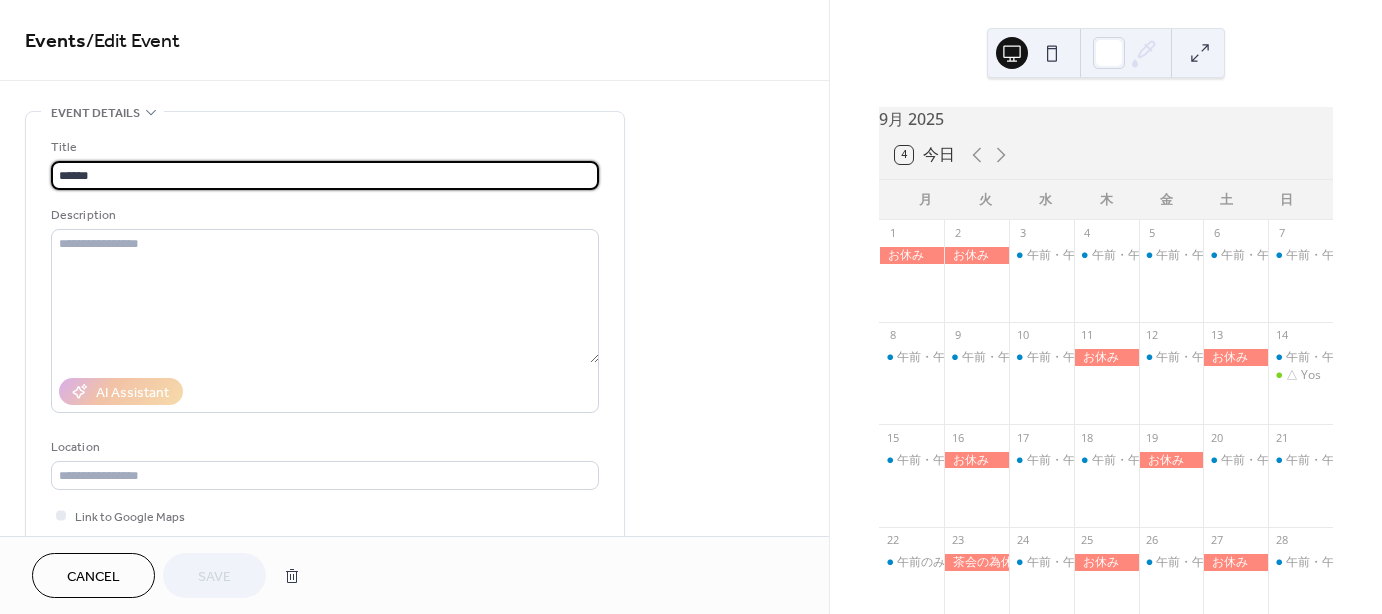 drag, startPoint x: 93, startPoint y: 174, endPoint x: 2, endPoint y: 171, distance: 91.04944 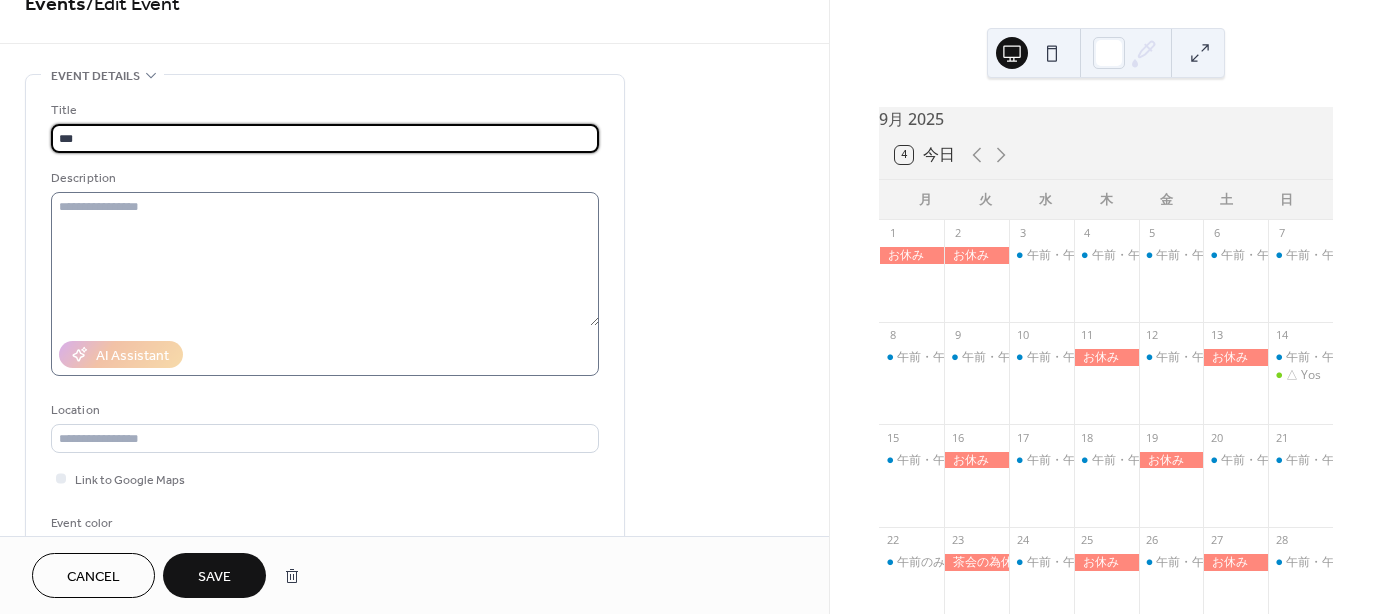 scroll, scrollTop: 100, scrollLeft: 0, axis: vertical 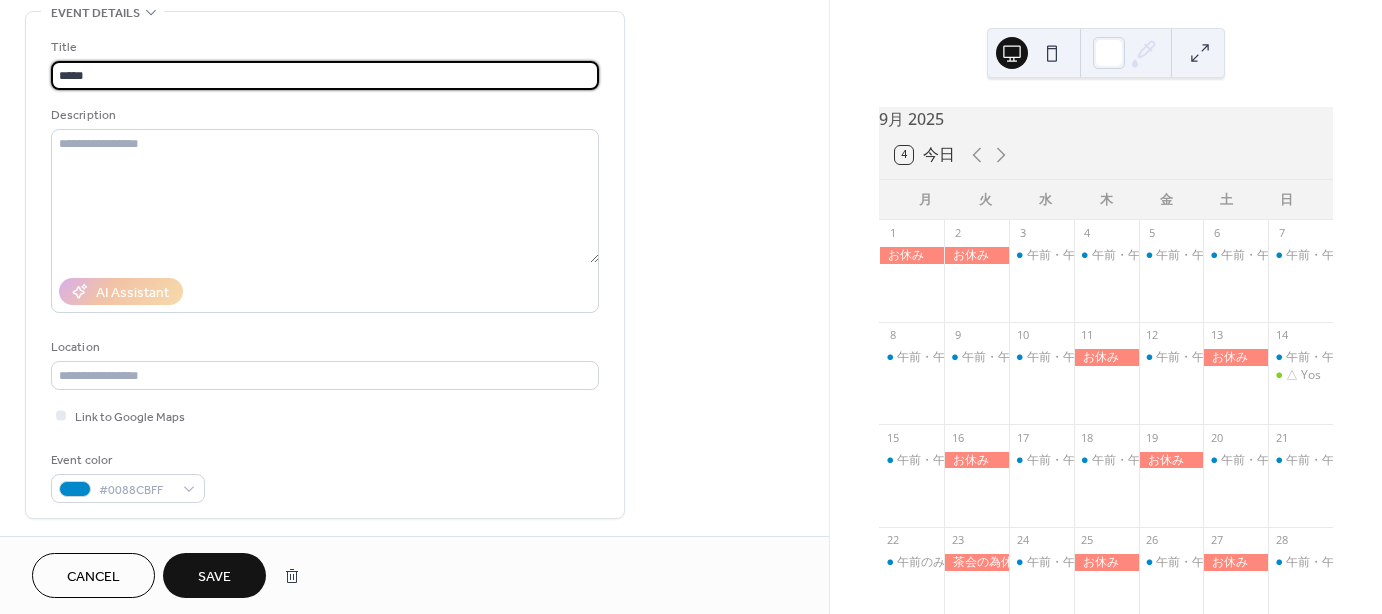 type on "******" 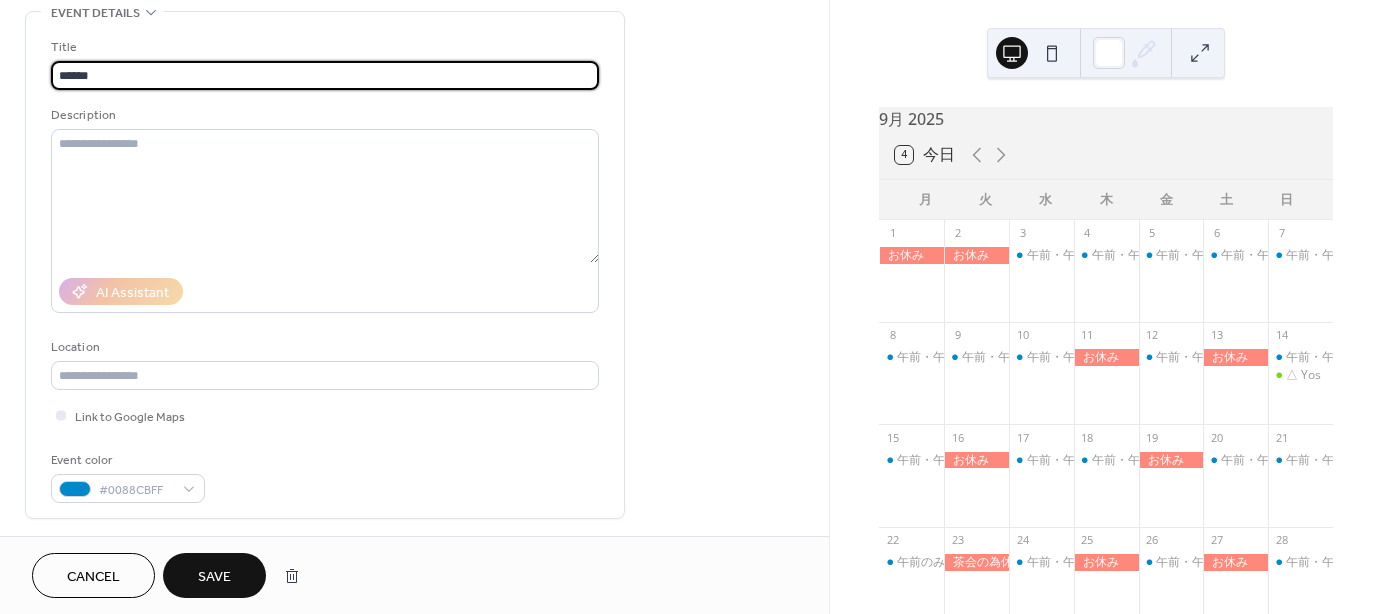 click on "Event color #0088CBFF" at bounding box center (325, 476) 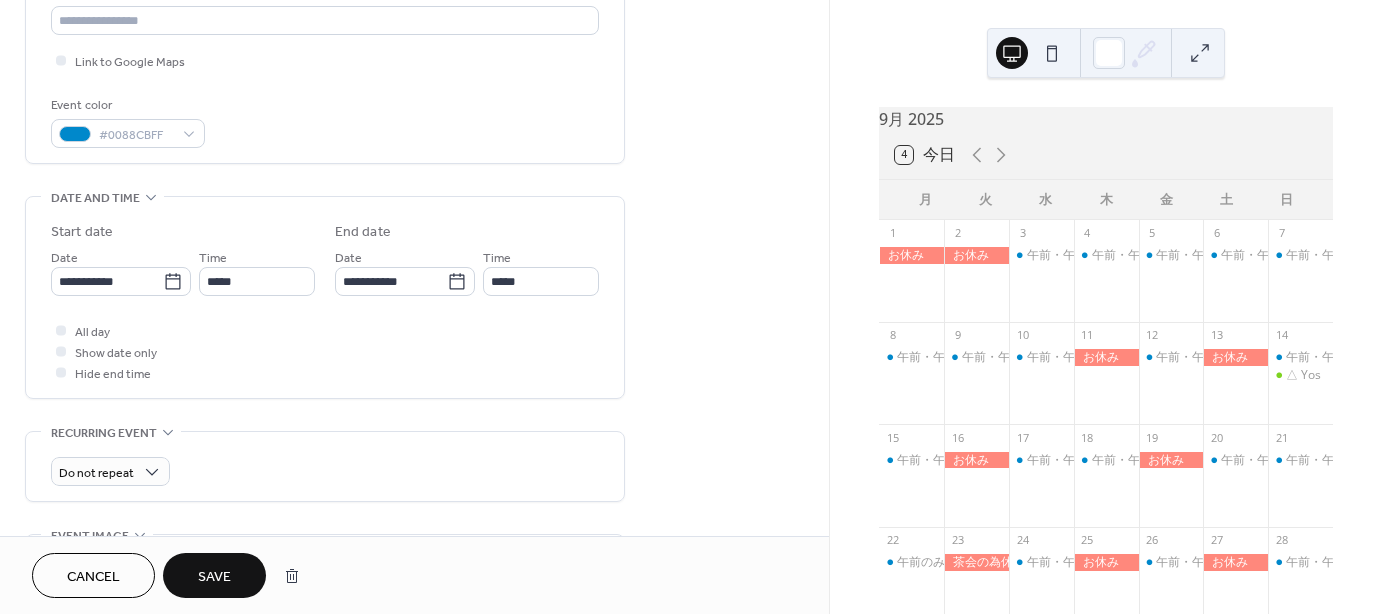 scroll, scrollTop: 500, scrollLeft: 0, axis: vertical 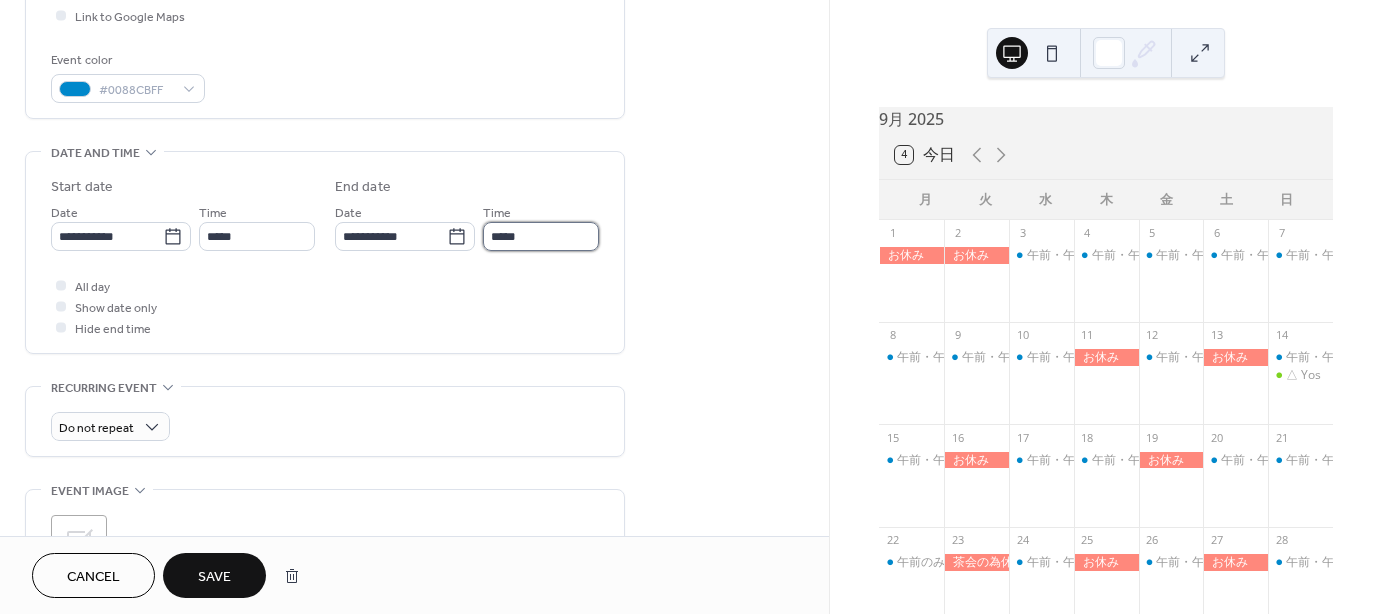 click on "*****" at bounding box center (541, 236) 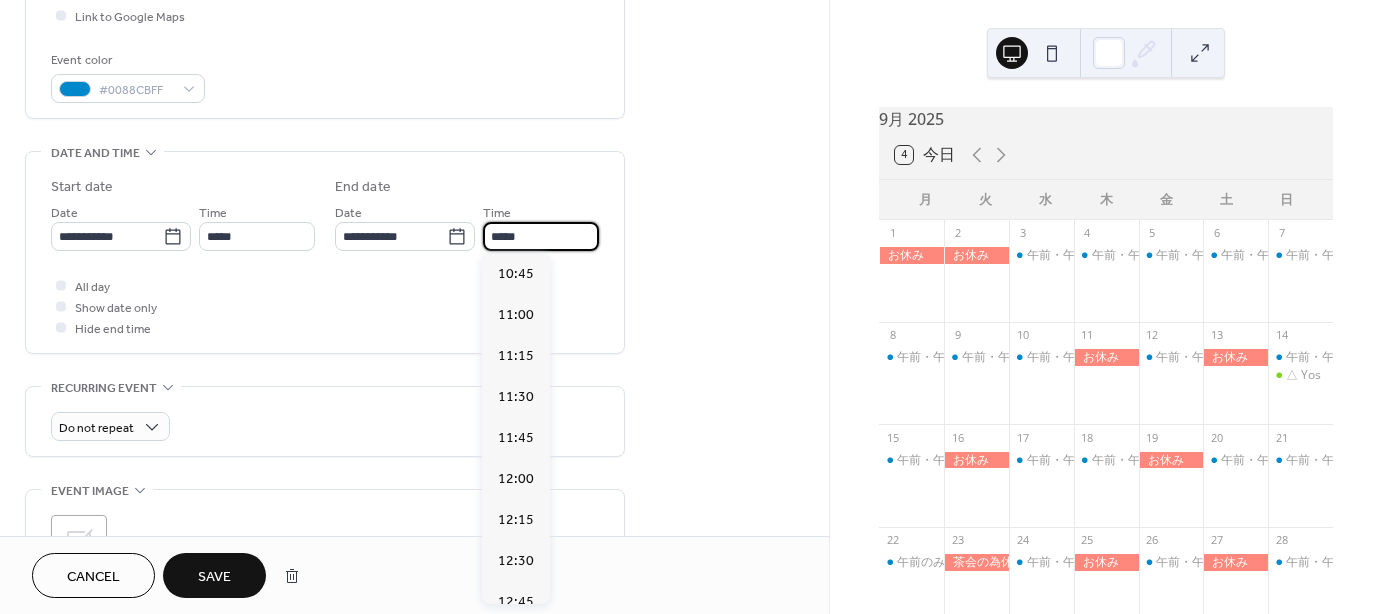 scroll, scrollTop: 860, scrollLeft: 0, axis: vertical 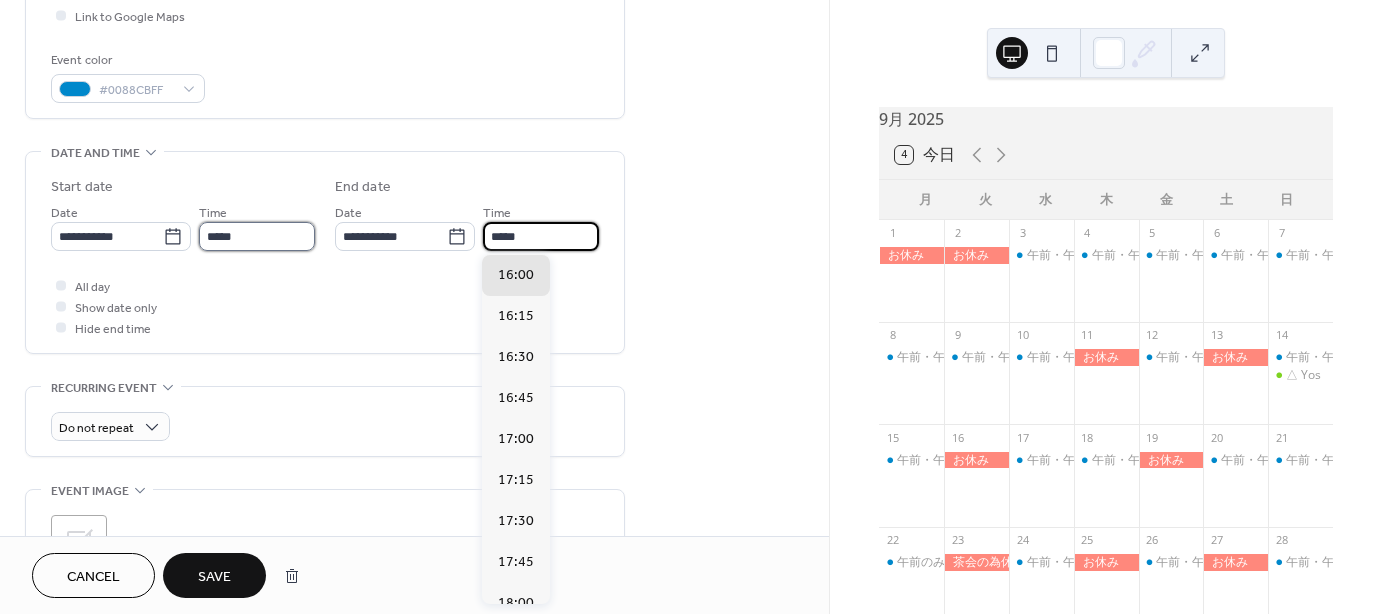 click on "*****" at bounding box center [257, 236] 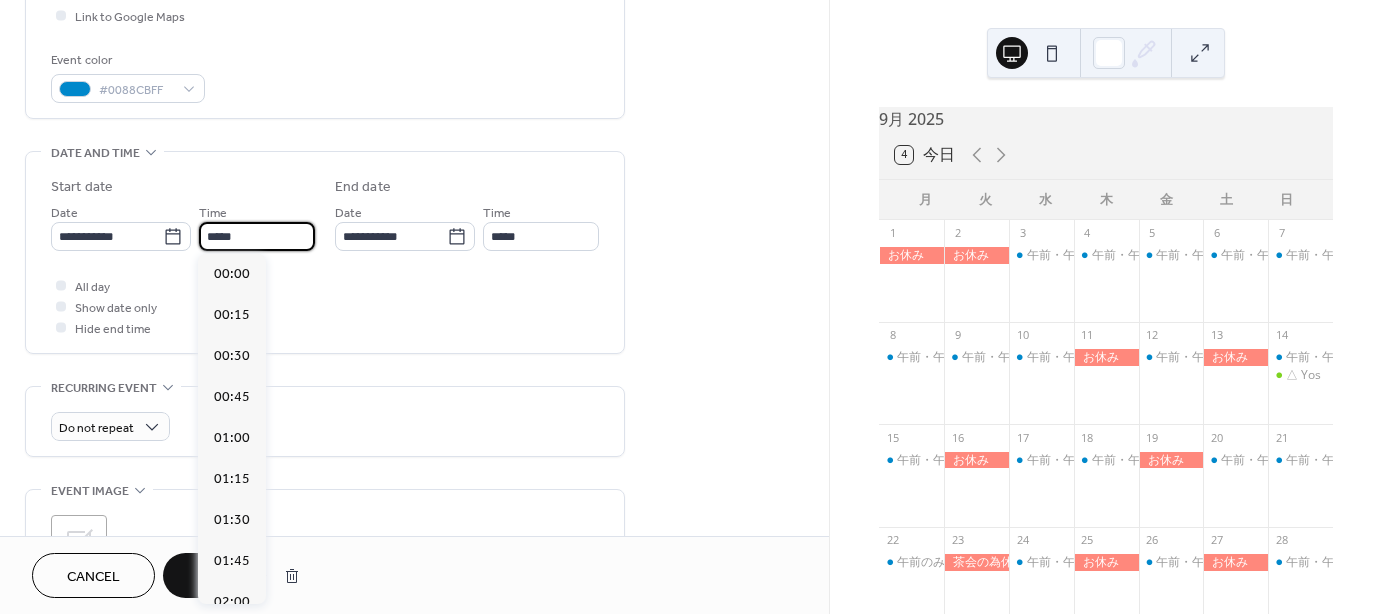 scroll, scrollTop: 1722, scrollLeft: 0, axis: vertical 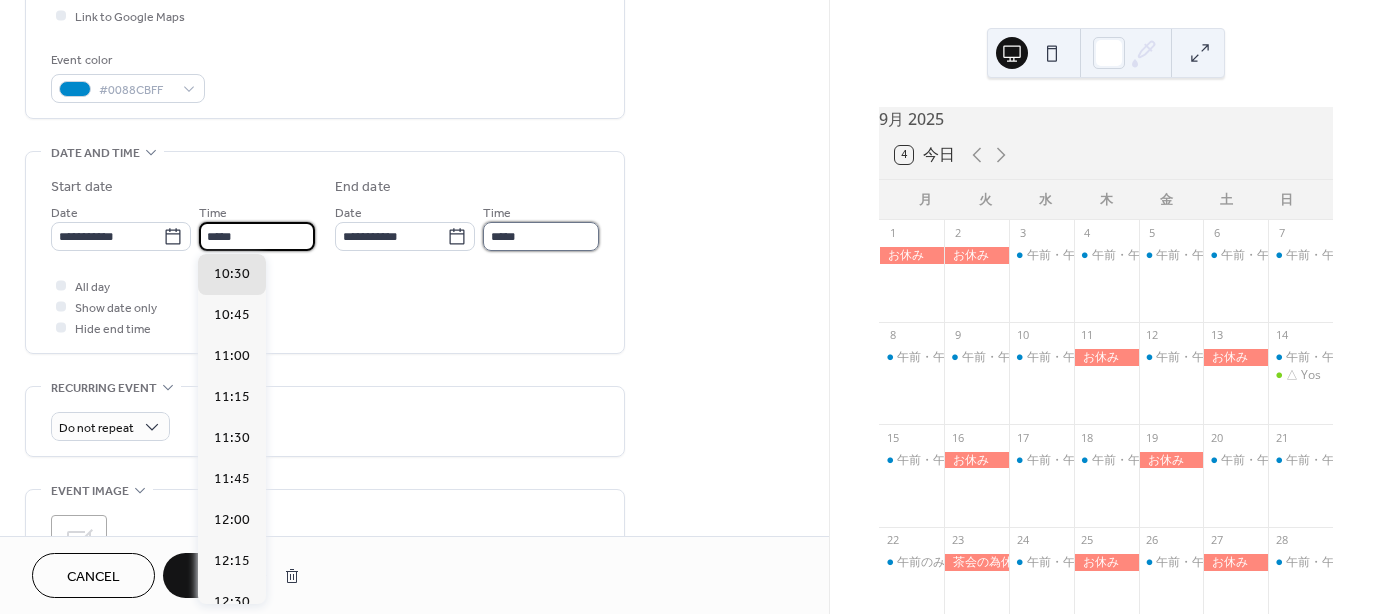 click on "*****" at bounding box center (541, 236) 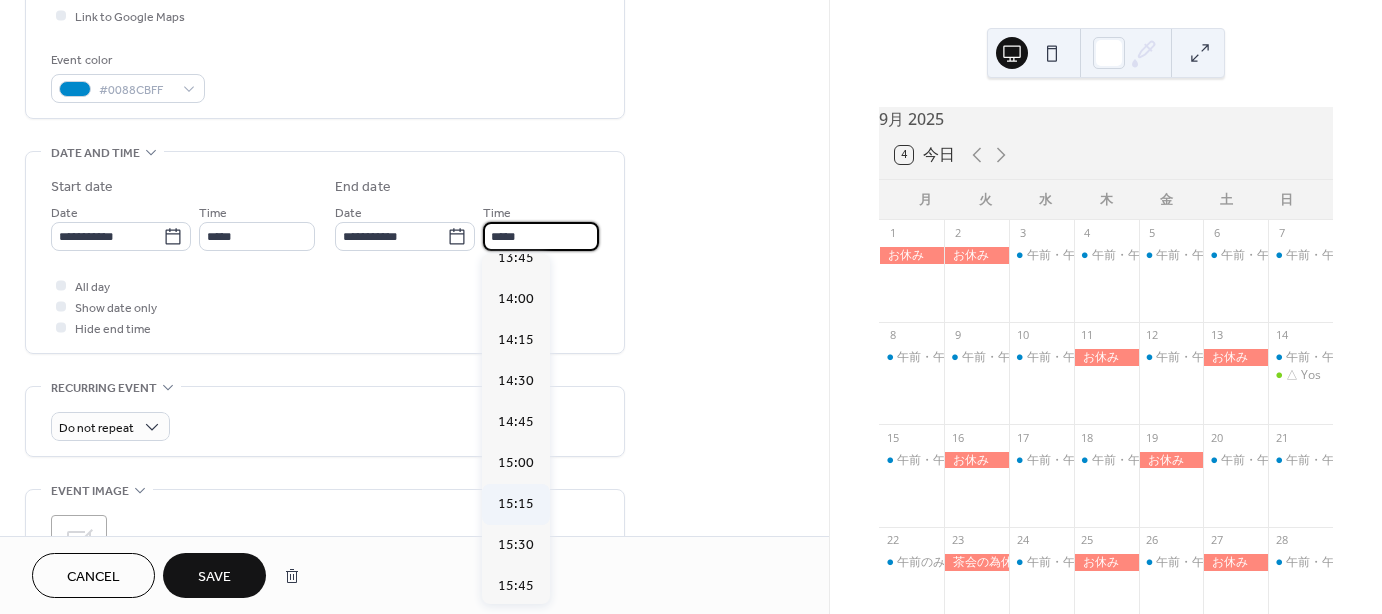 scroll, scrollTop: 460, scrollLeft: 0, axis: vertical 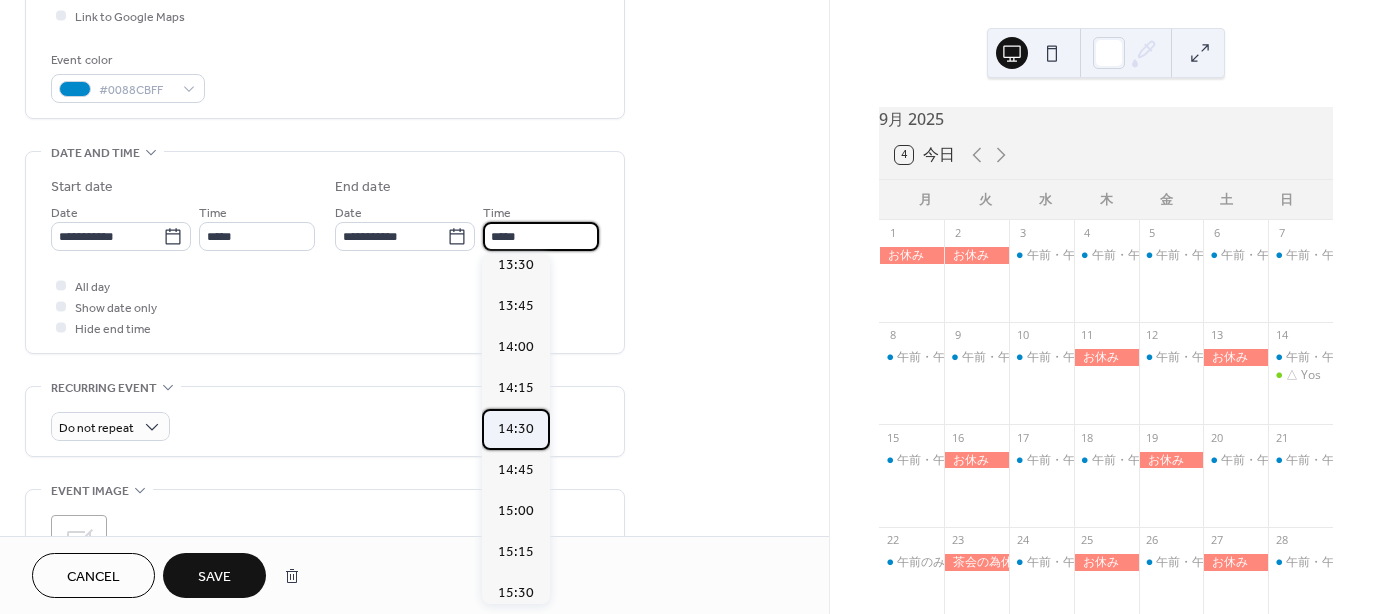 click on "14:30" at bounding box center [516, 429] 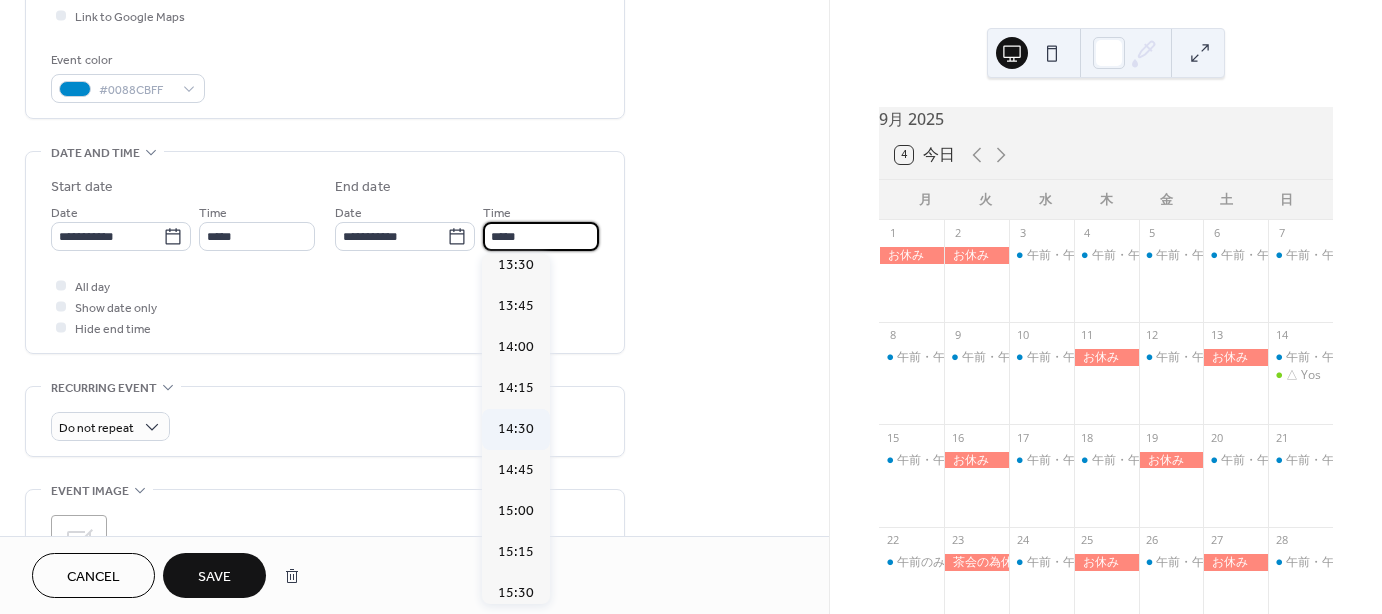 type on "*****" 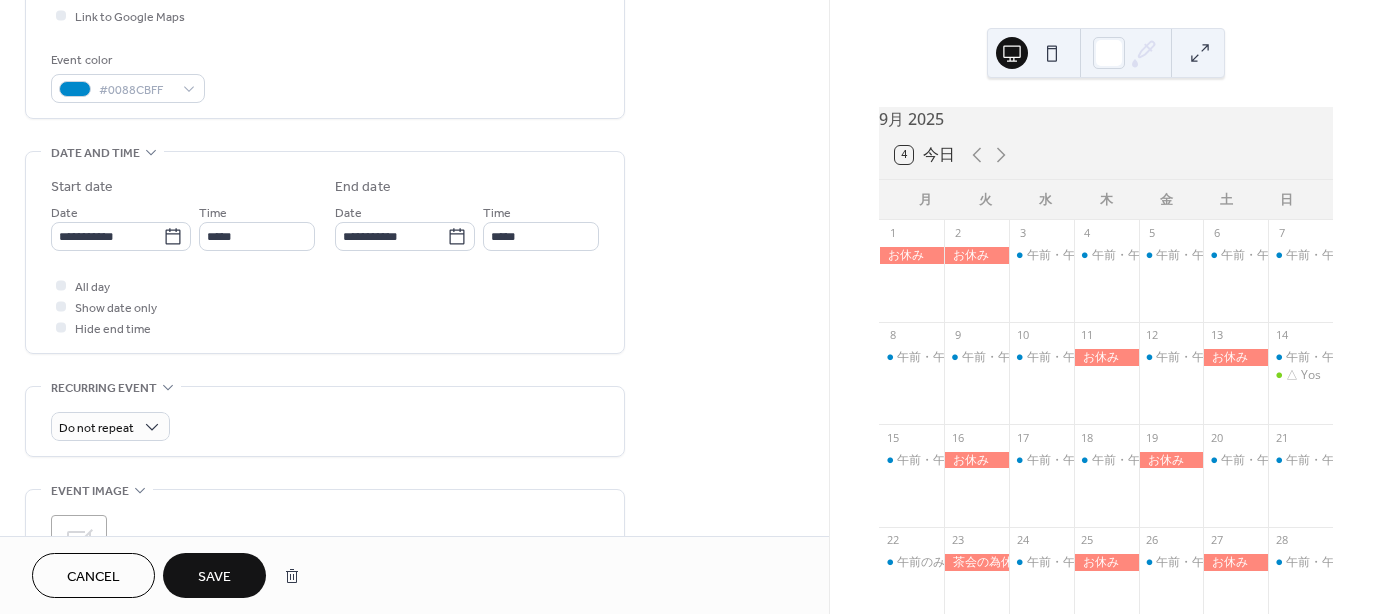 click on "Save" at bounding box center [214, 577] 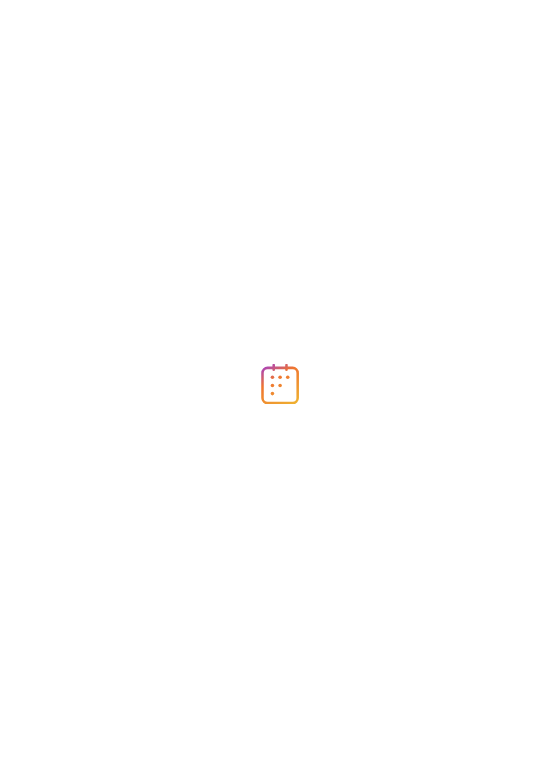 scroll, scrollTop: 0, scrollLeft: 0, axis: both 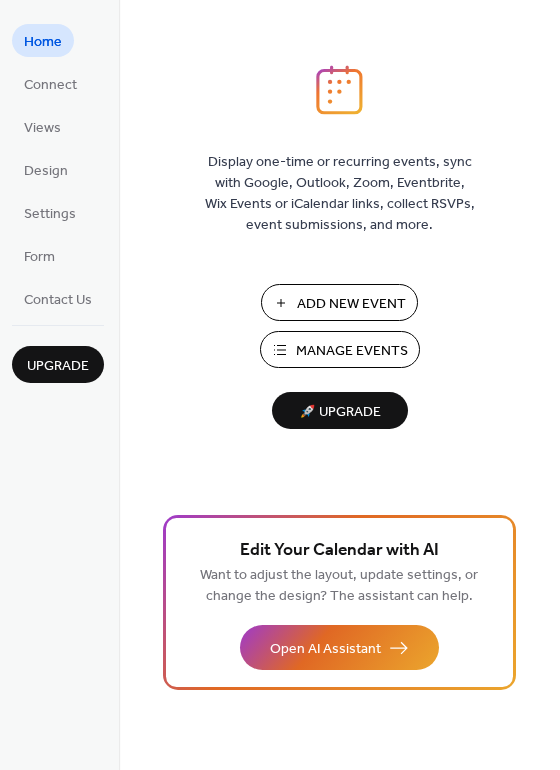 click on "Manage Events" at bounding box center (352, 351) 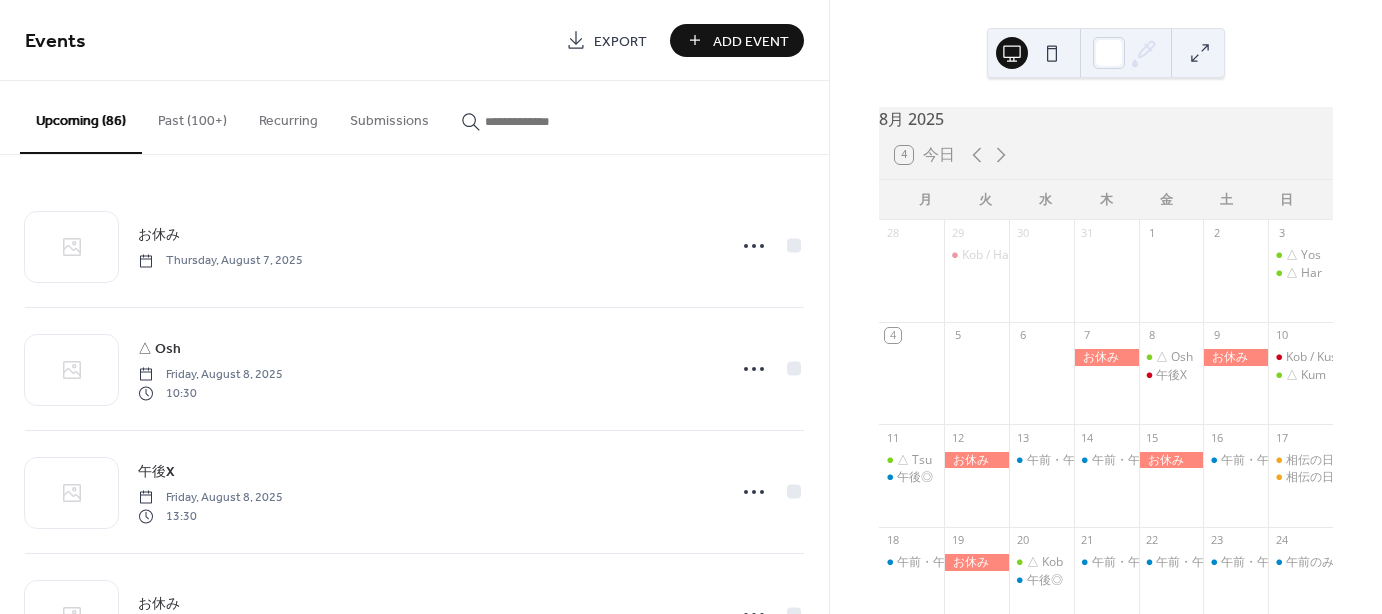 scroll, scrollTop: 0, scrollLeft: 0, axis: both 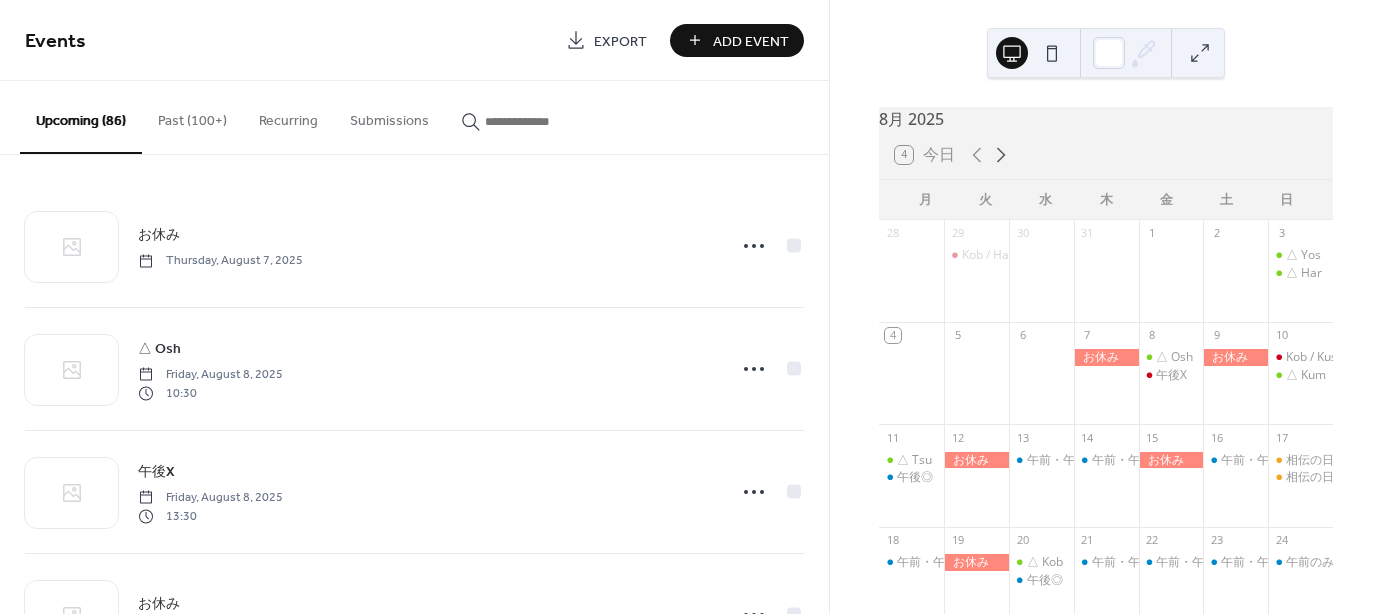 click 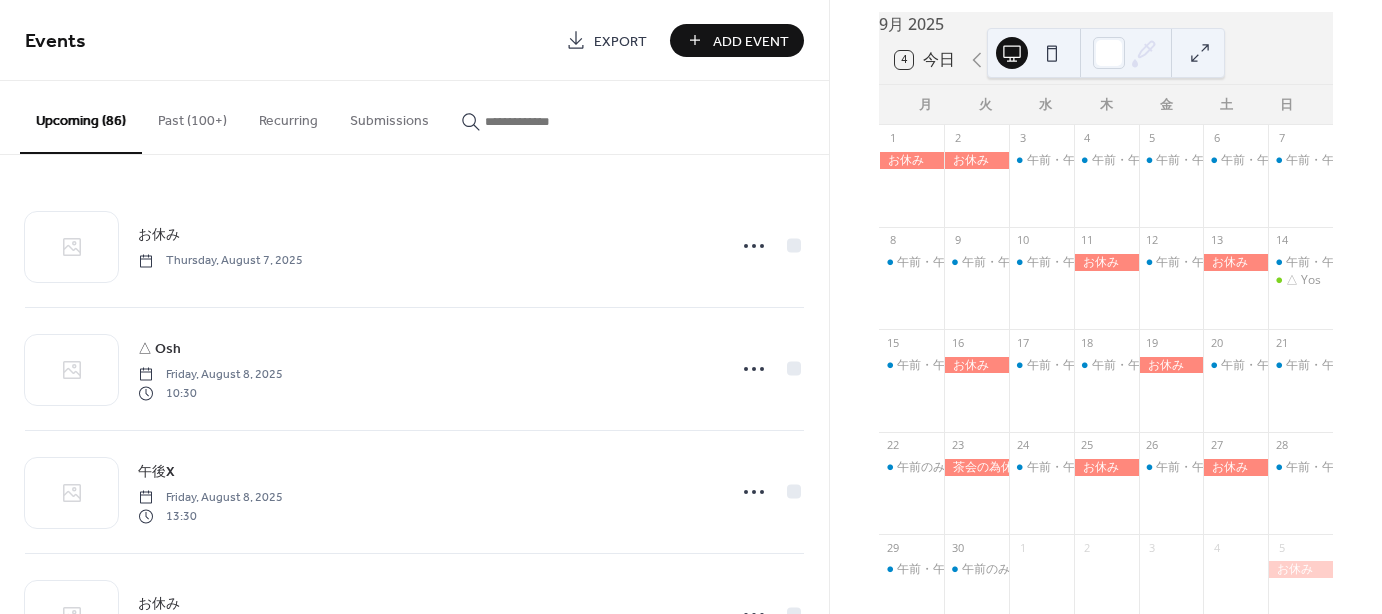 scroll, scrollTop: 100, scrollLeft: 0, axis: vertical 